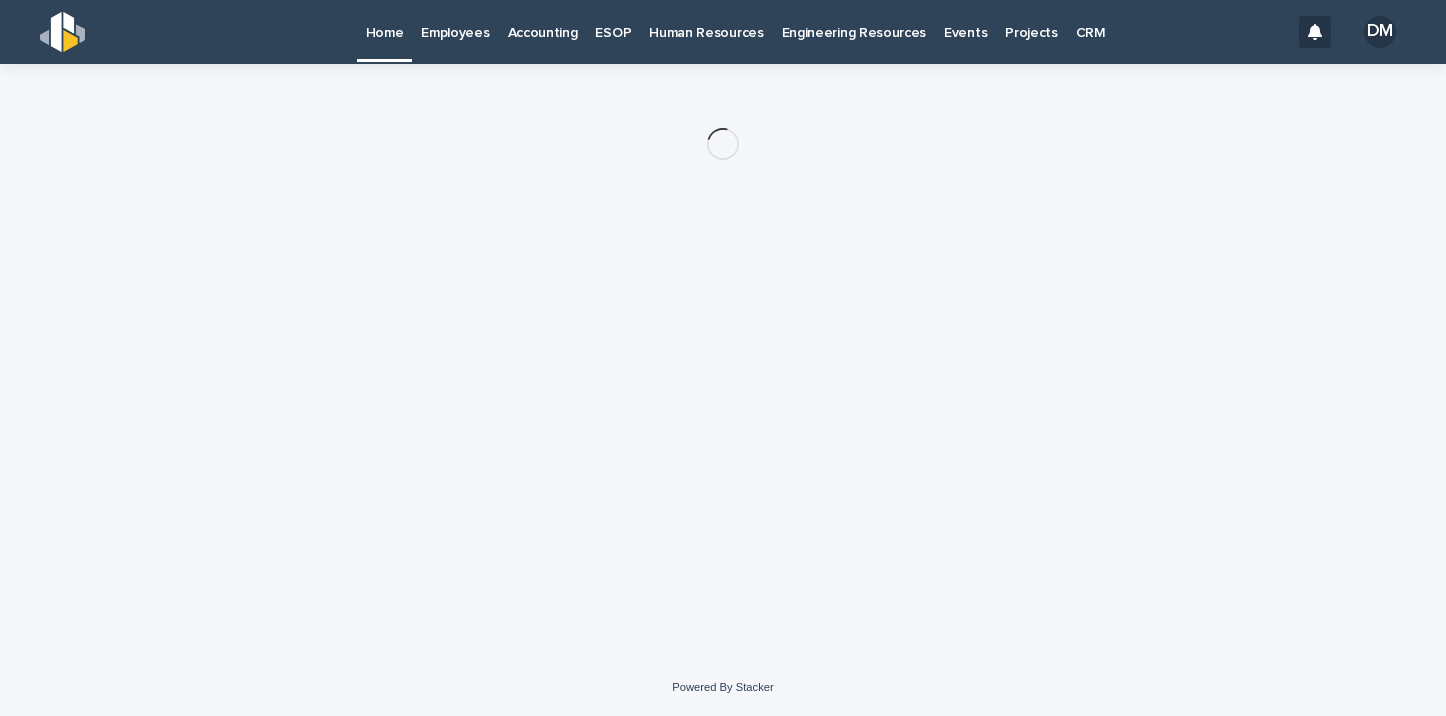 scroll, scrollTop: 0, scrollLeft: 0, axis: both 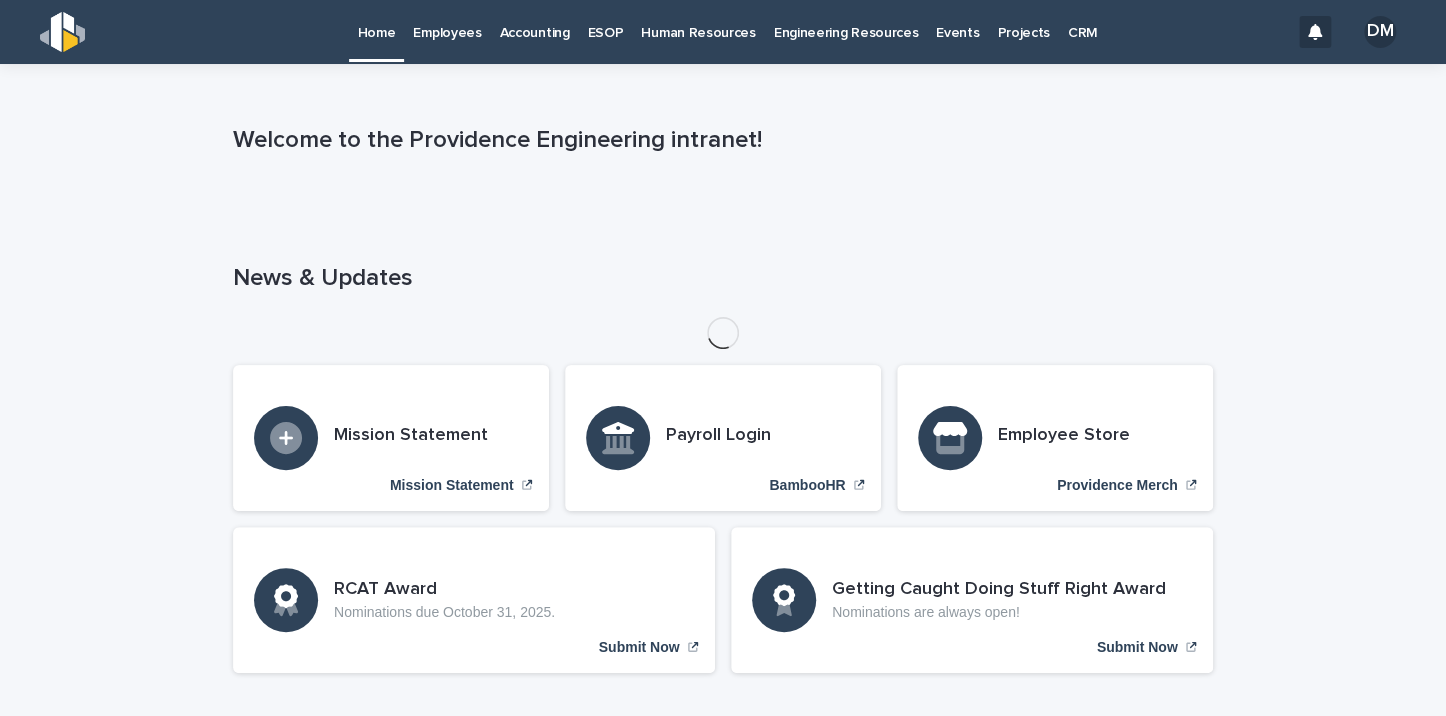 click on "Human Resources" at bounding box center (698, 21) 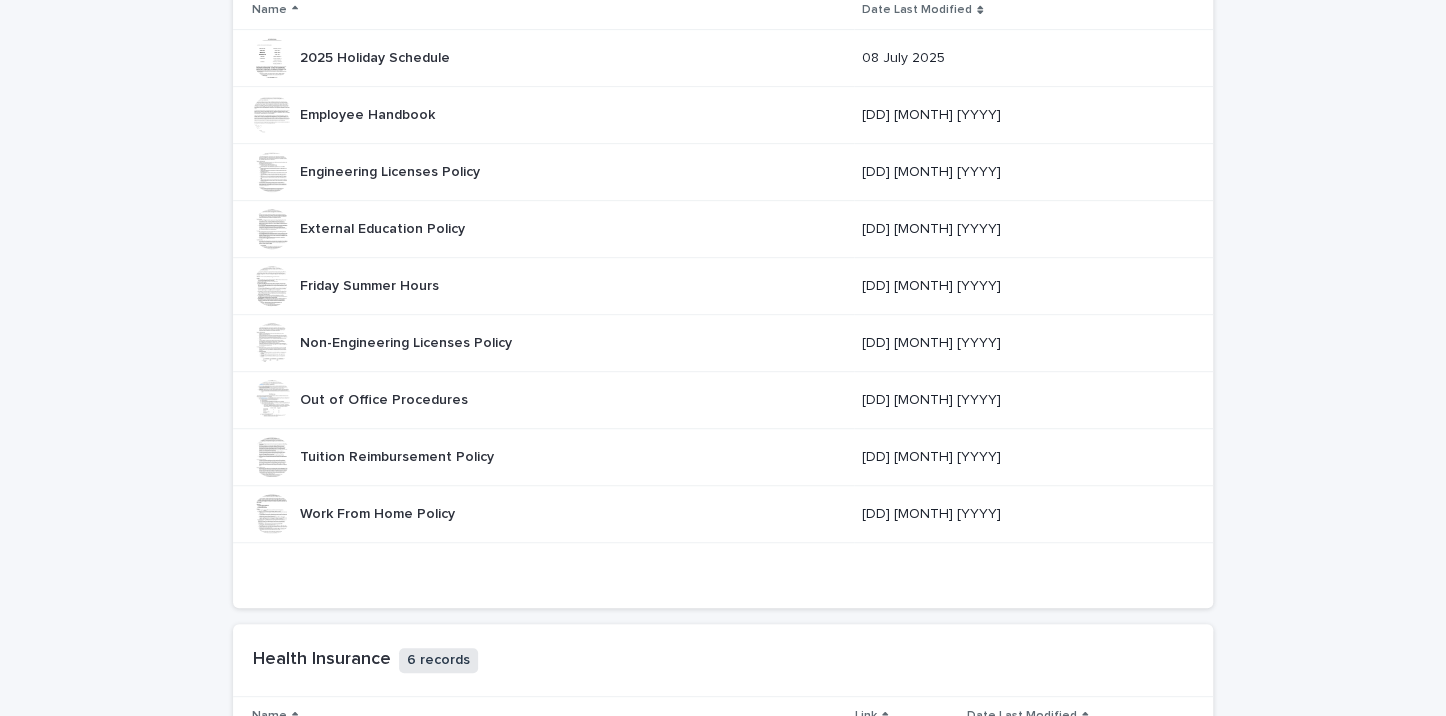 scroll, scrollTop: 400, scrollLeft: 0, axis: vertical 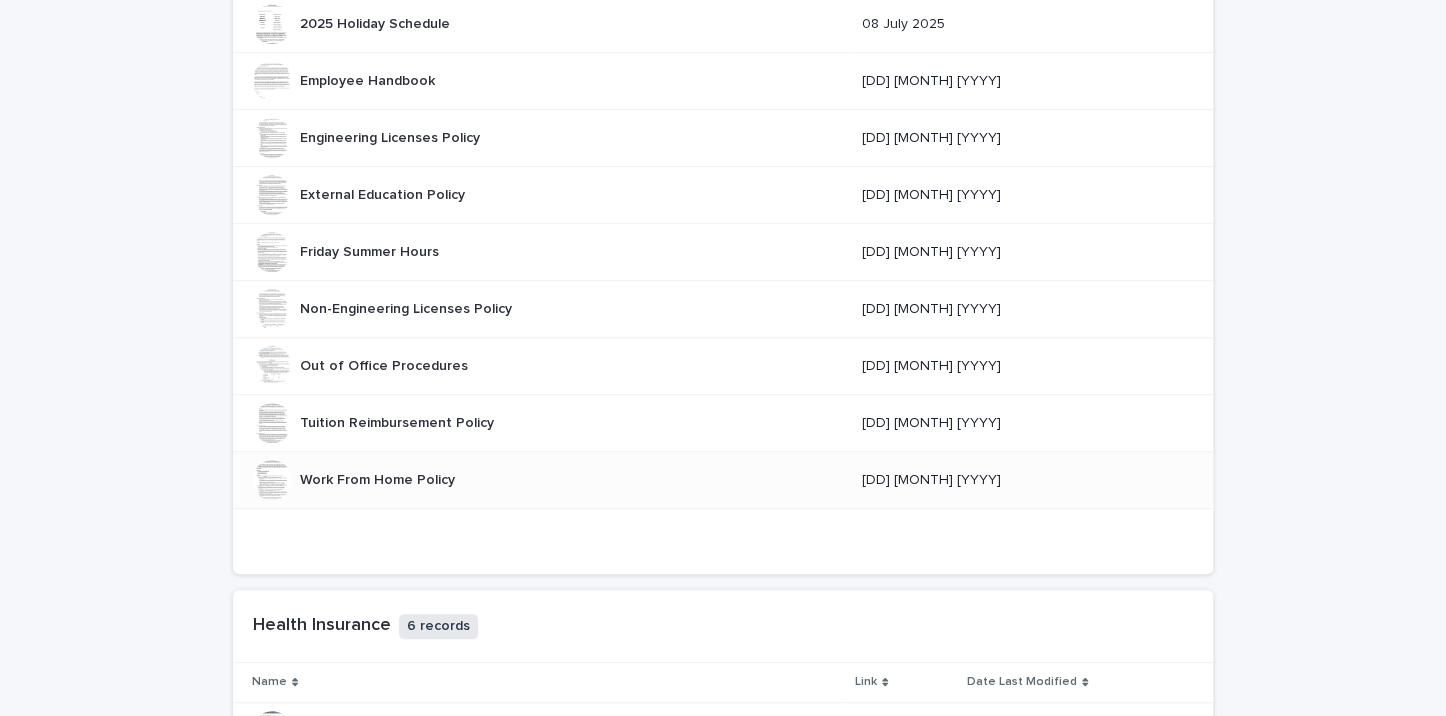 click on "Work From Home Policy" at bounding box center (379, 478) 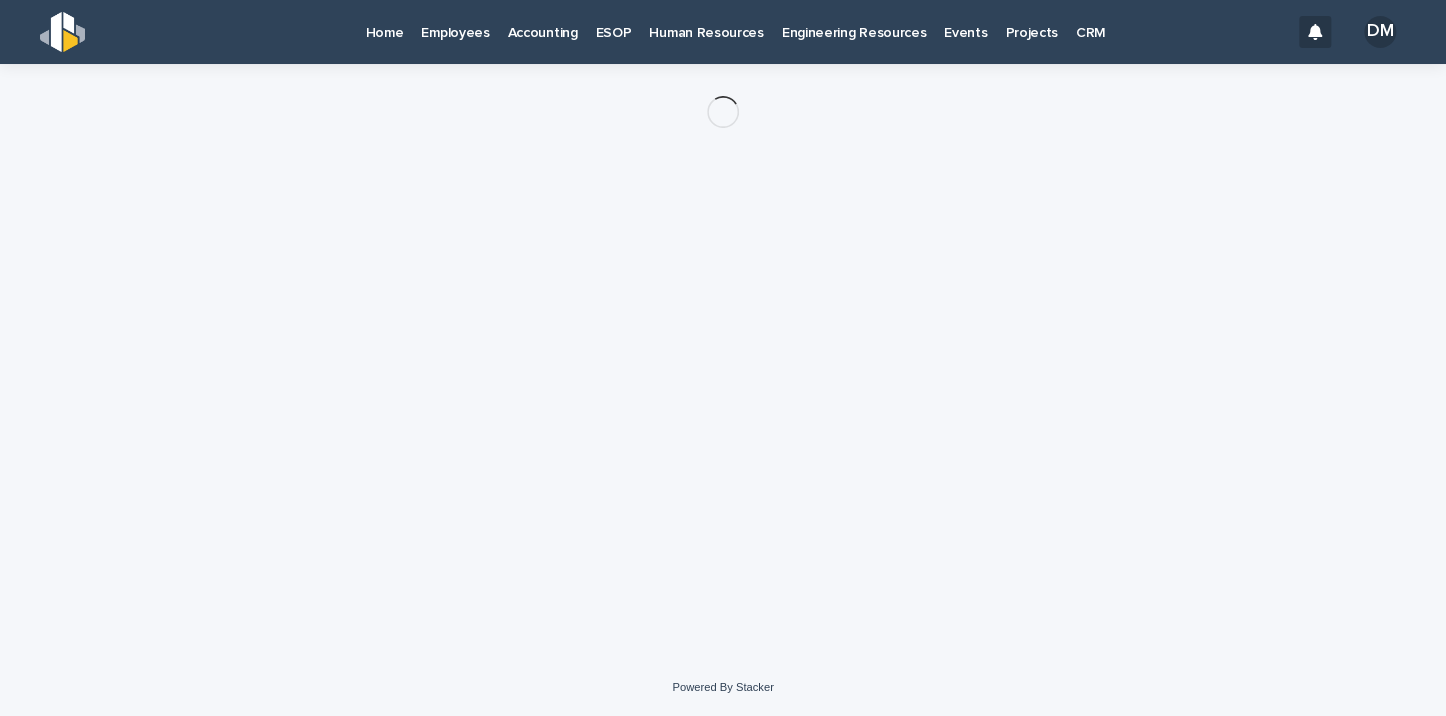 scroll, scrollTop: 0, scrollLeft: 0, axis: both 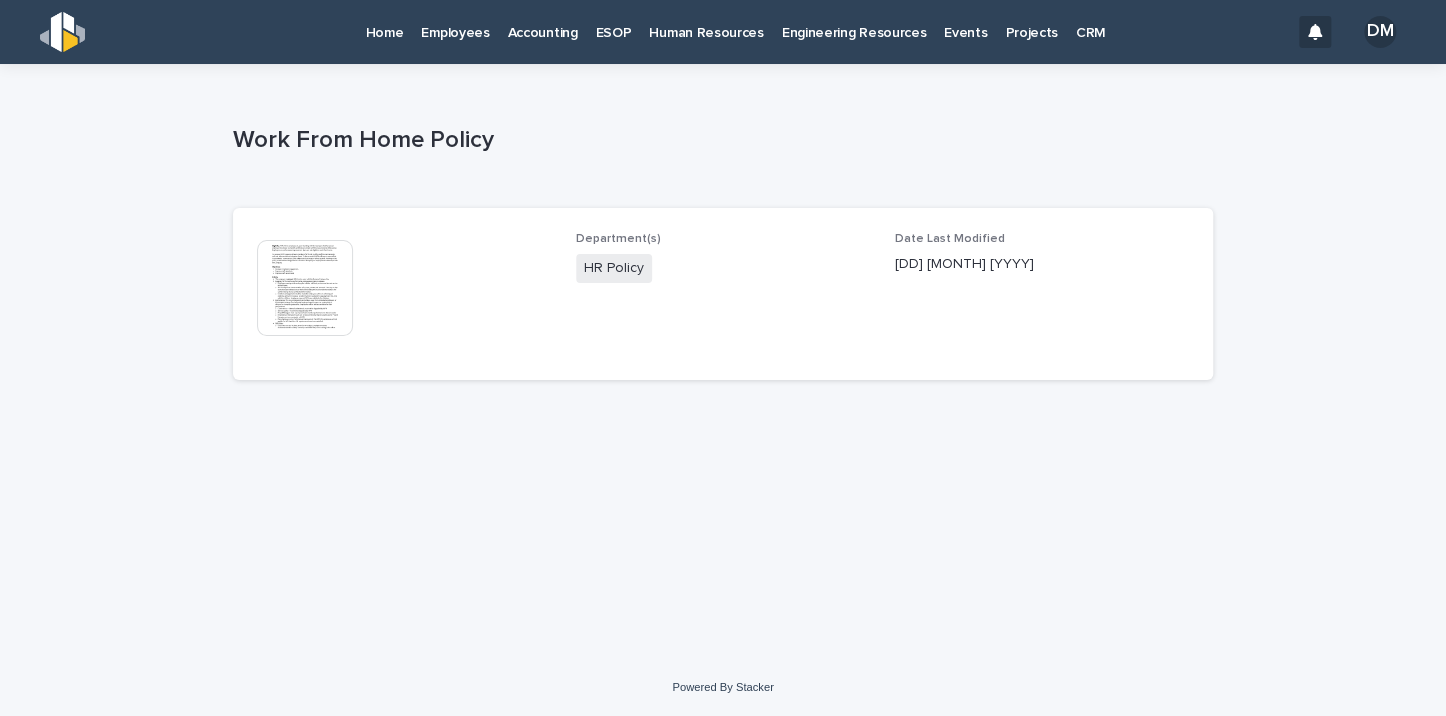 click at bounding box center (305, 288) 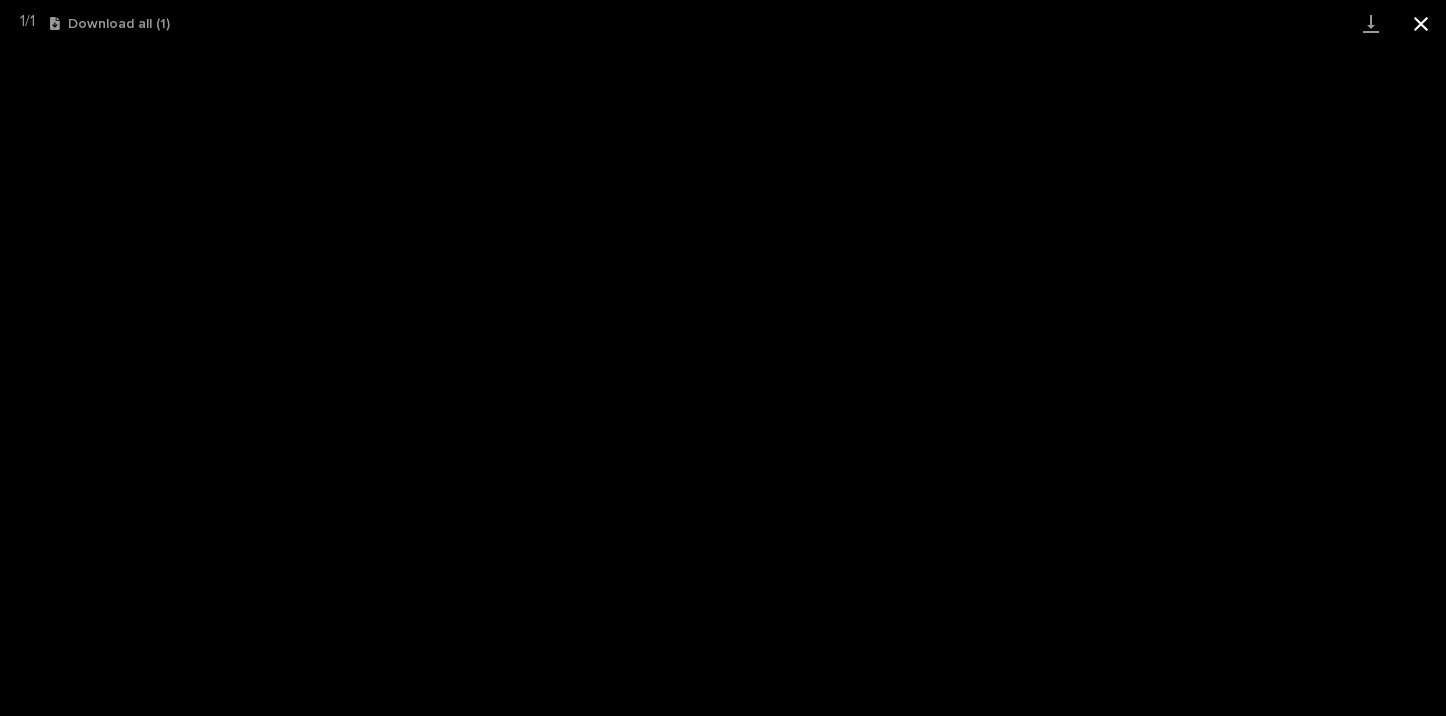 click at bounding box center (1421, 23) 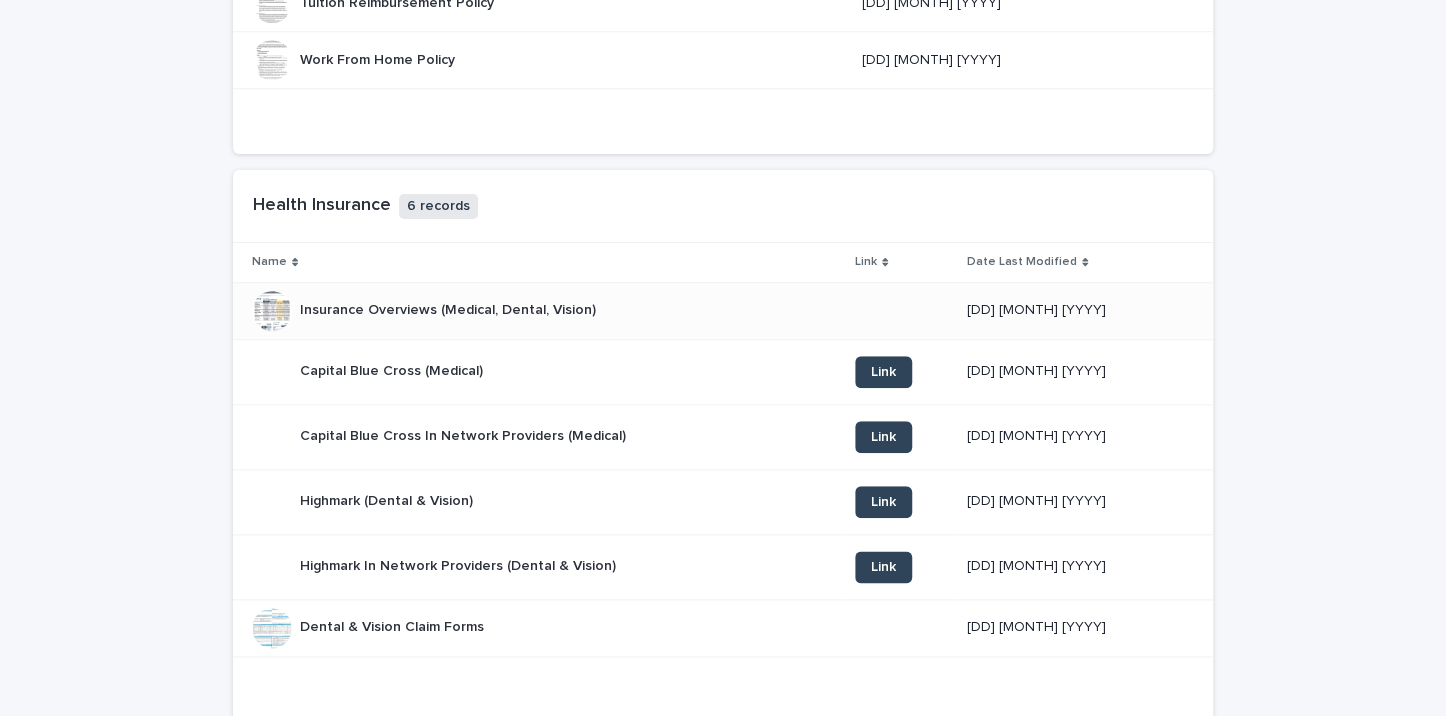 scroll, scrollTop: 900, scrollLeft: 0, axis: vertical 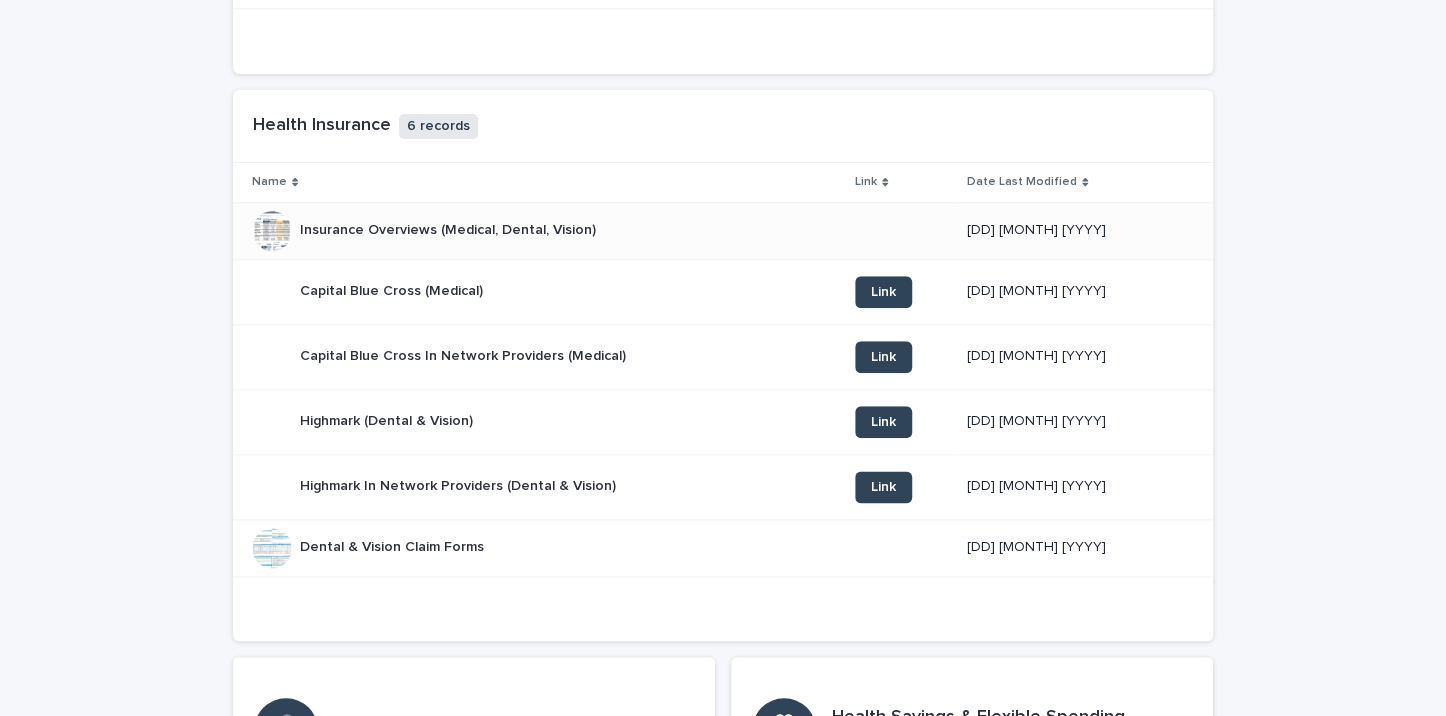 click on "Insurance Overviews (Medical, Dental, Vision)" at bounding box center (450, 228) 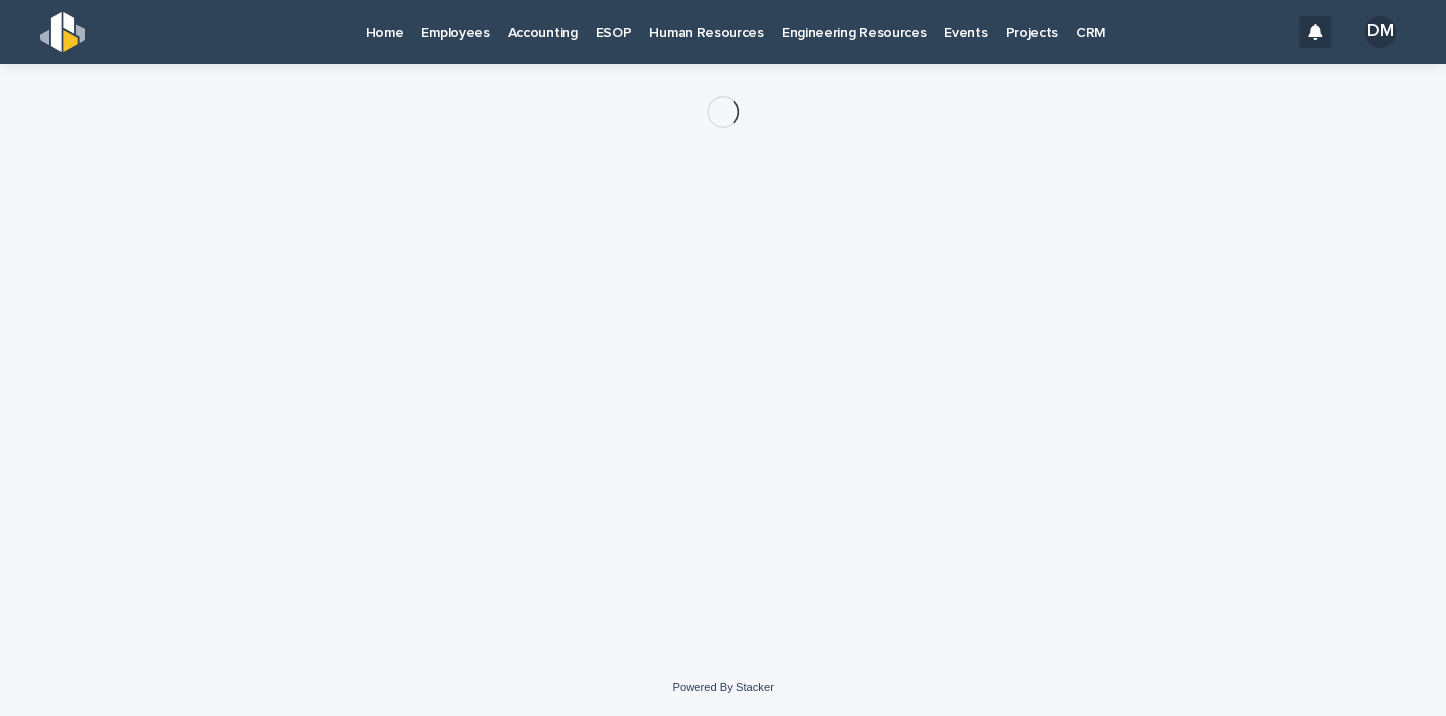scroll, scrollTop: 0, scrollLeft: 0, axis: both 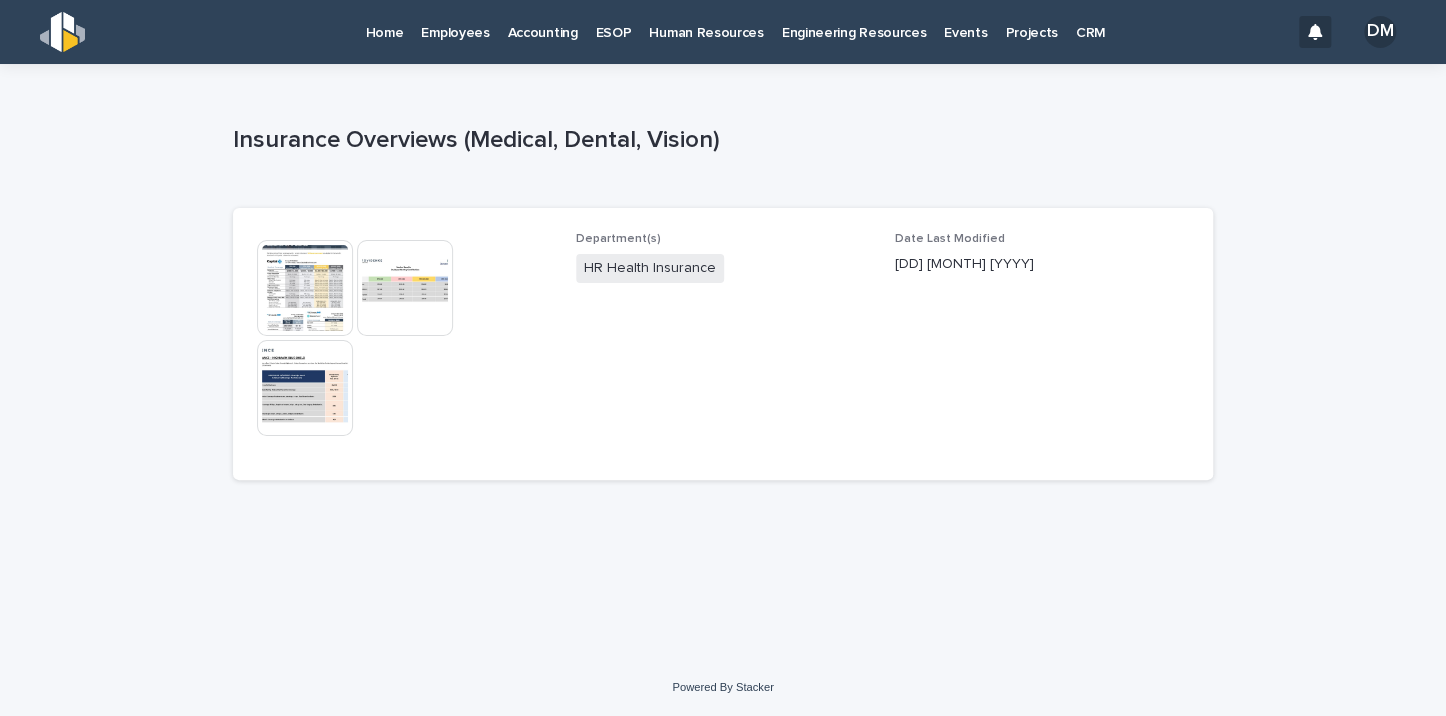 click at bounding box center (305, 288) 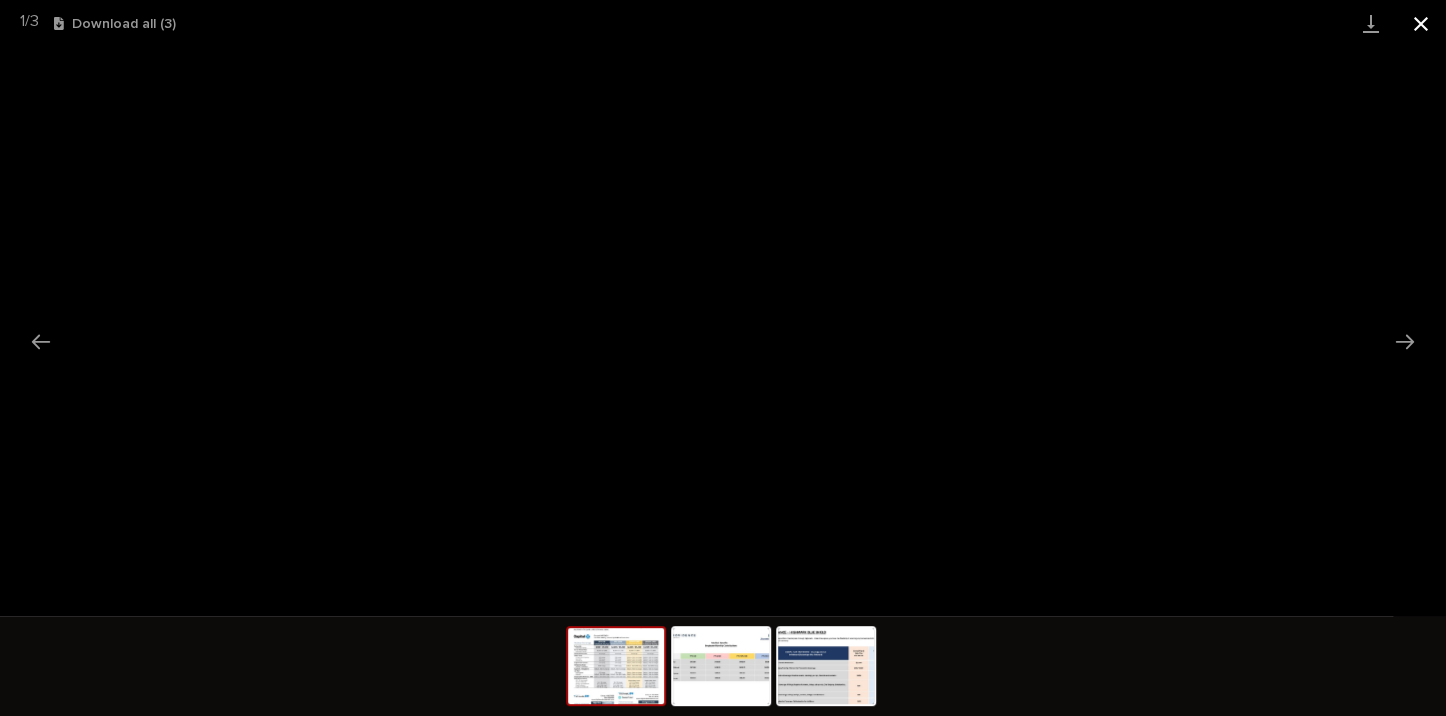 click at bounding box center [1421, 23] 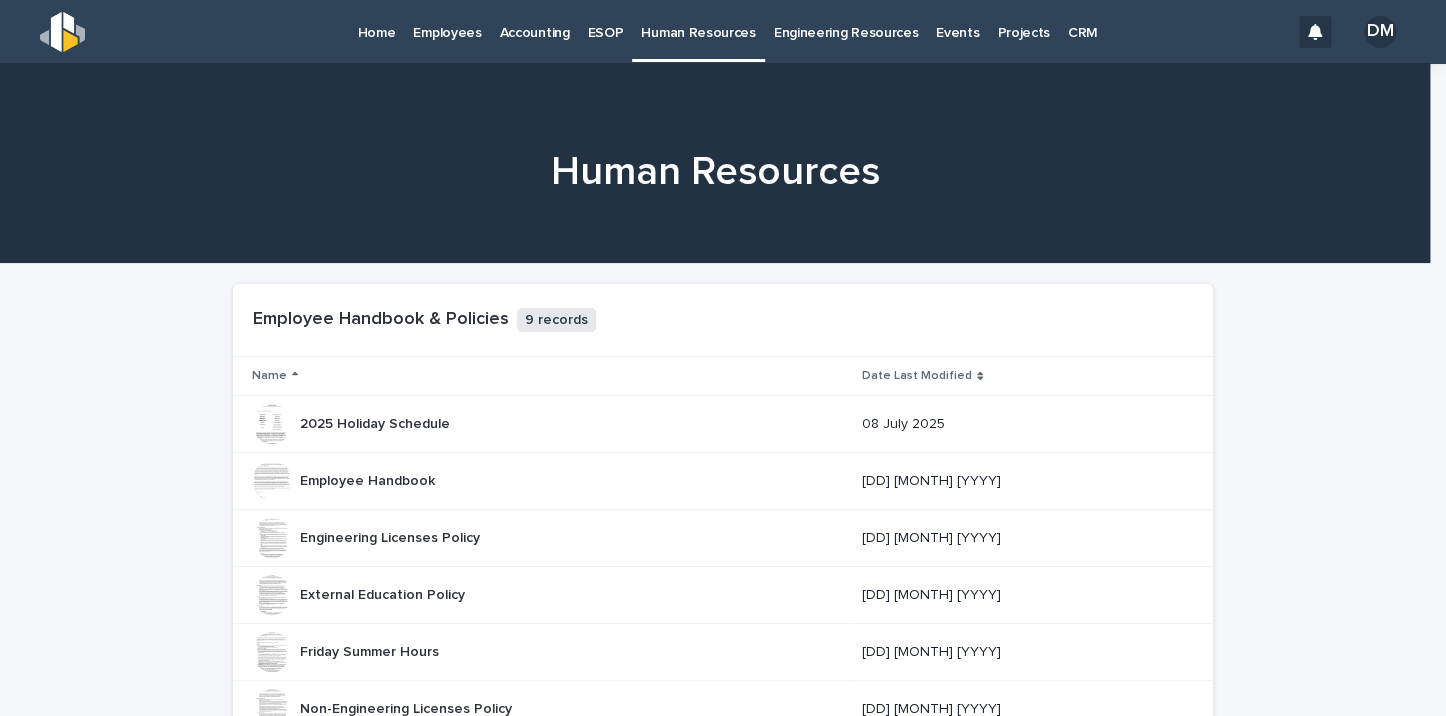click at bounding box center [715, 163] 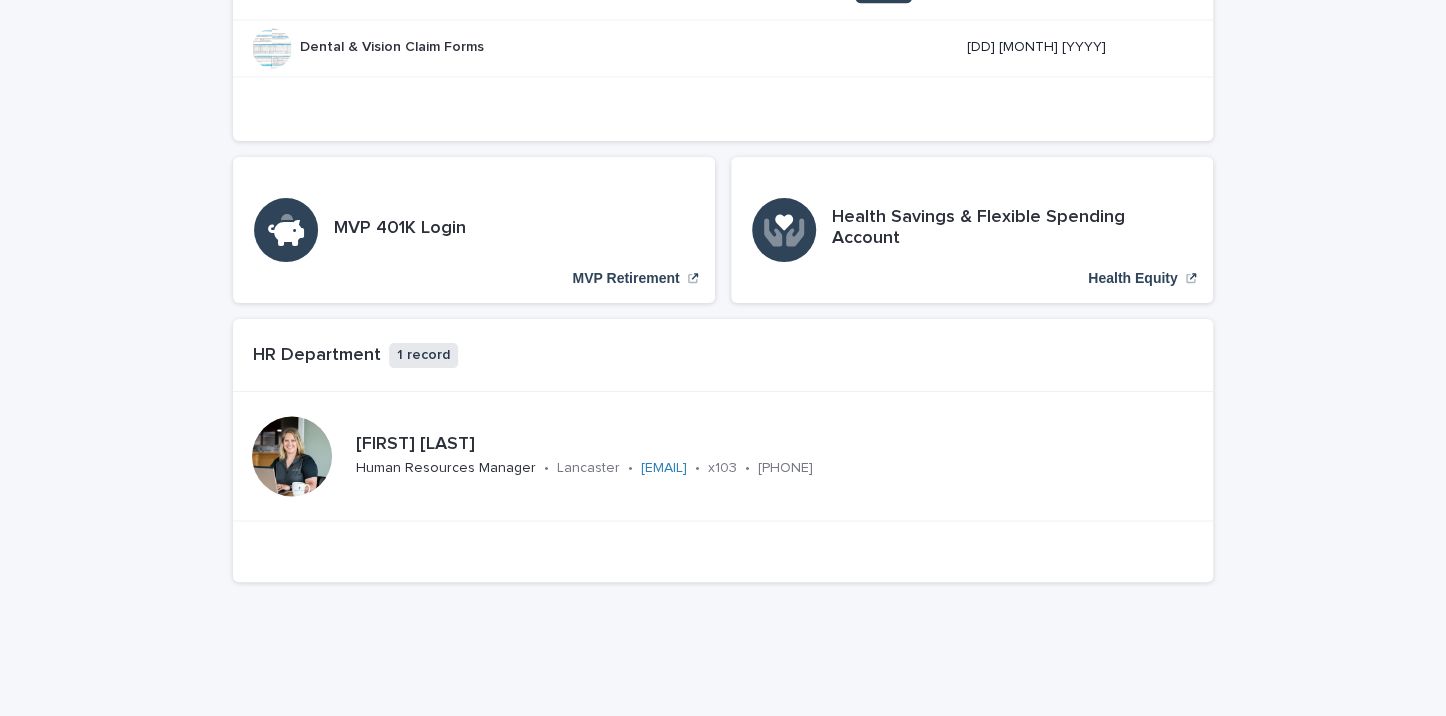 scroll, scrollTop: 900, scrollLeft: 0, axis: vertical 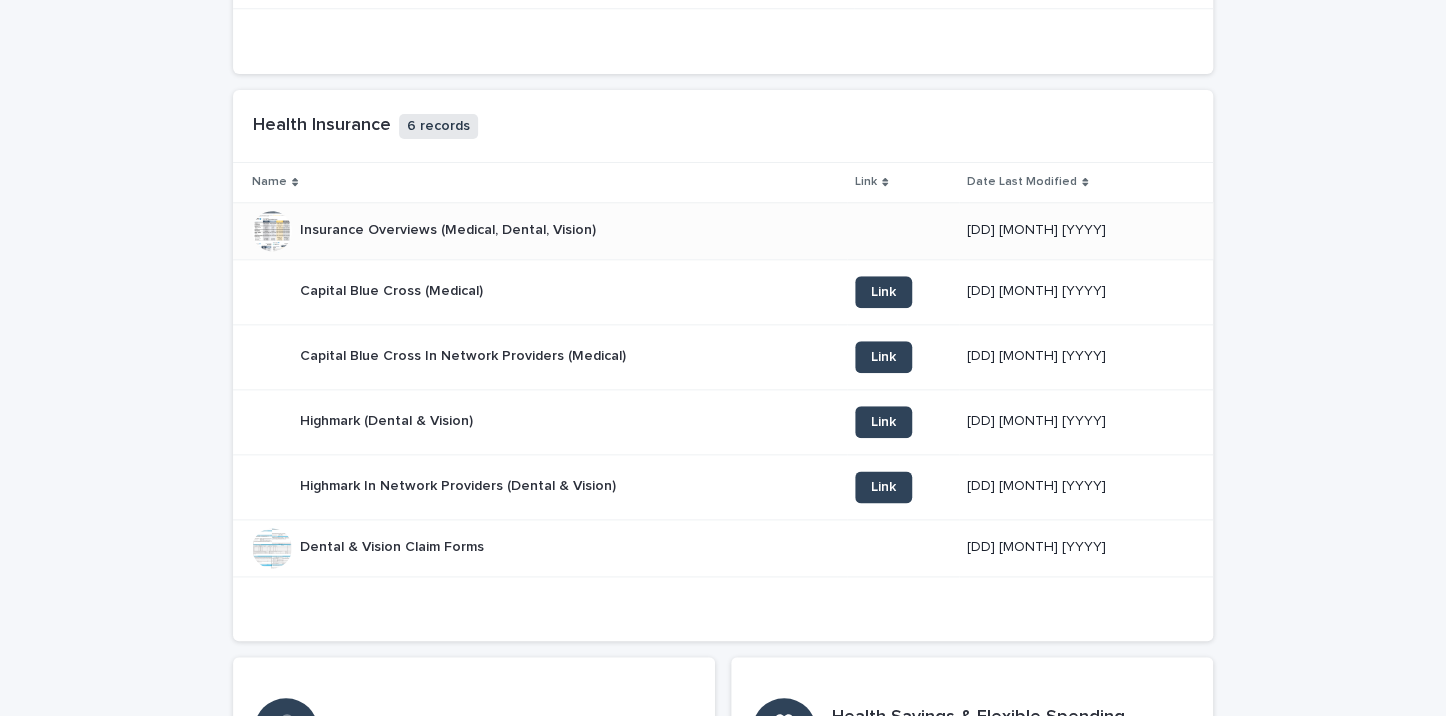 click on "Insurance Overviews (Medical, Dental, Vision)" at bounding box center [450, 228] 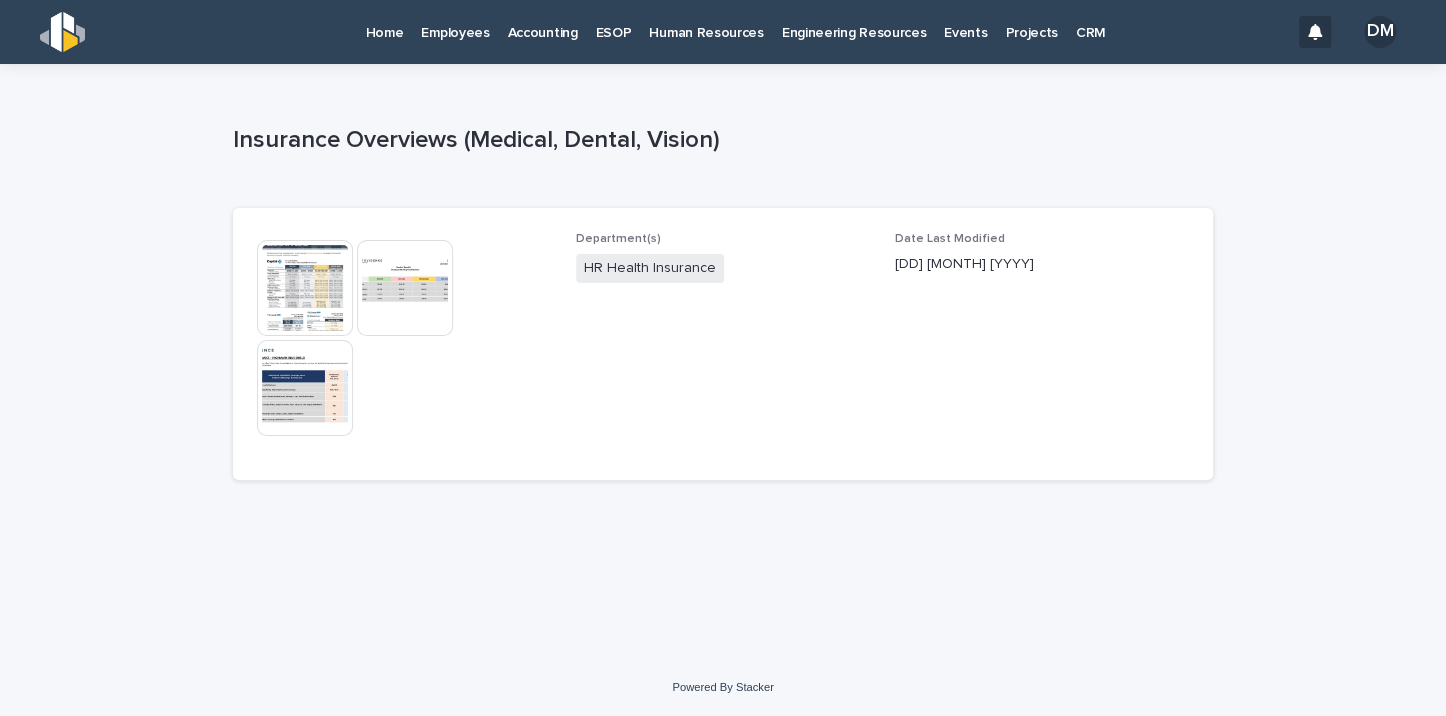 click at bounding box center [305, 288] 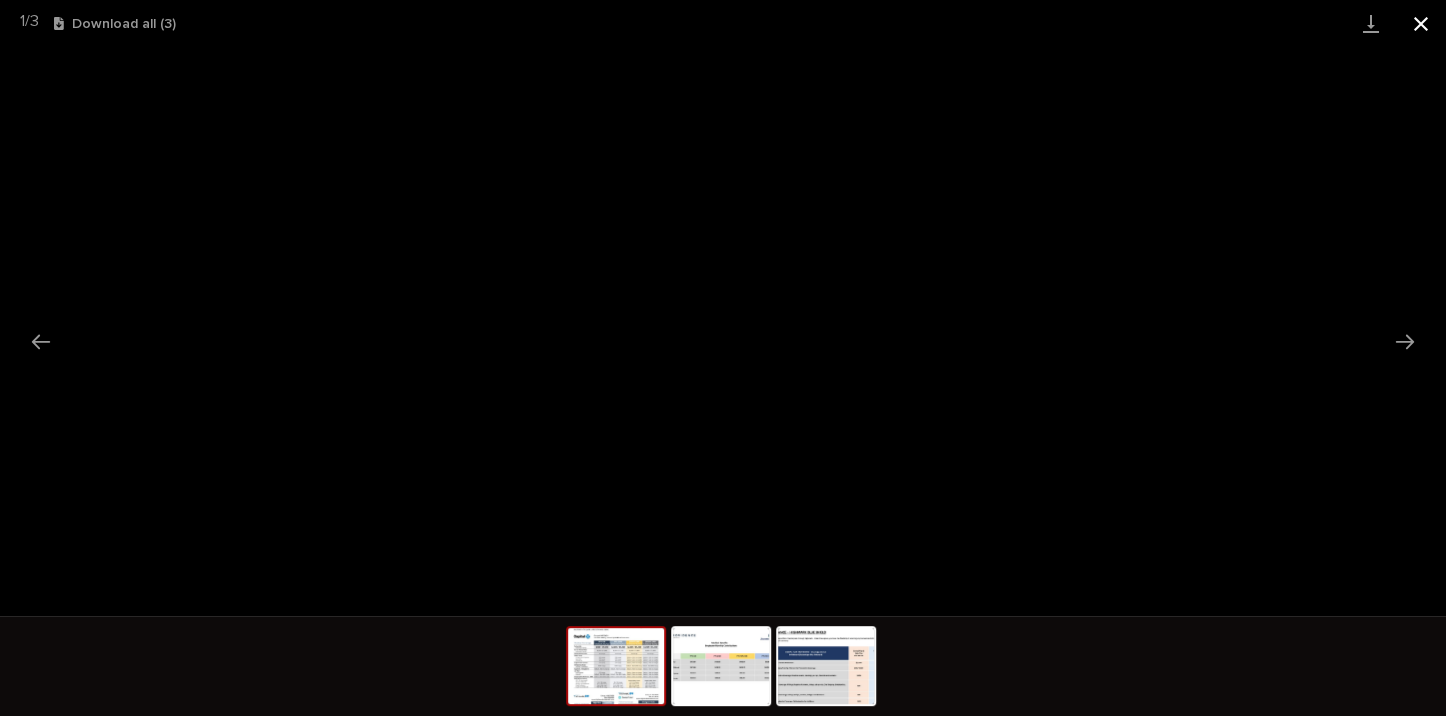 click at bounding box center (1421, 23) 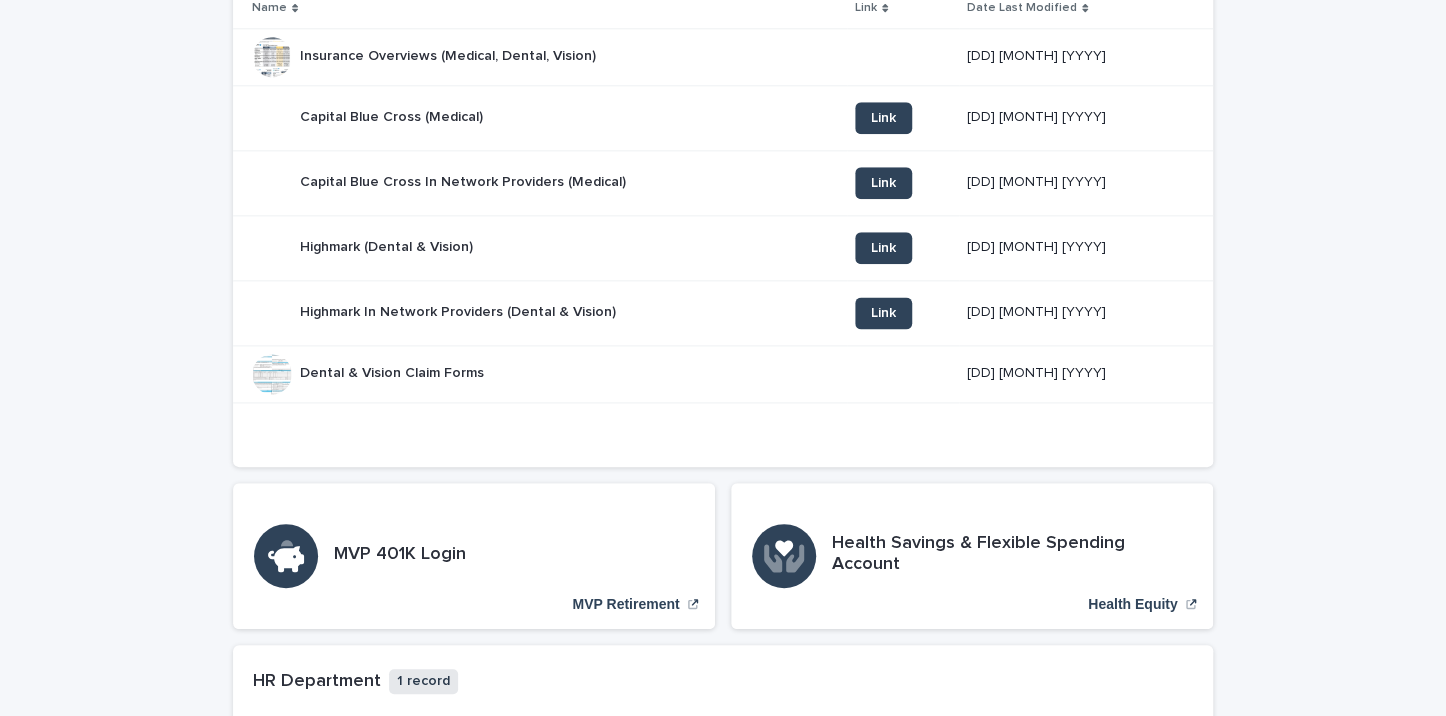 scroll, scrollTop: 1100, scrollLeft: 0, axis: vertical 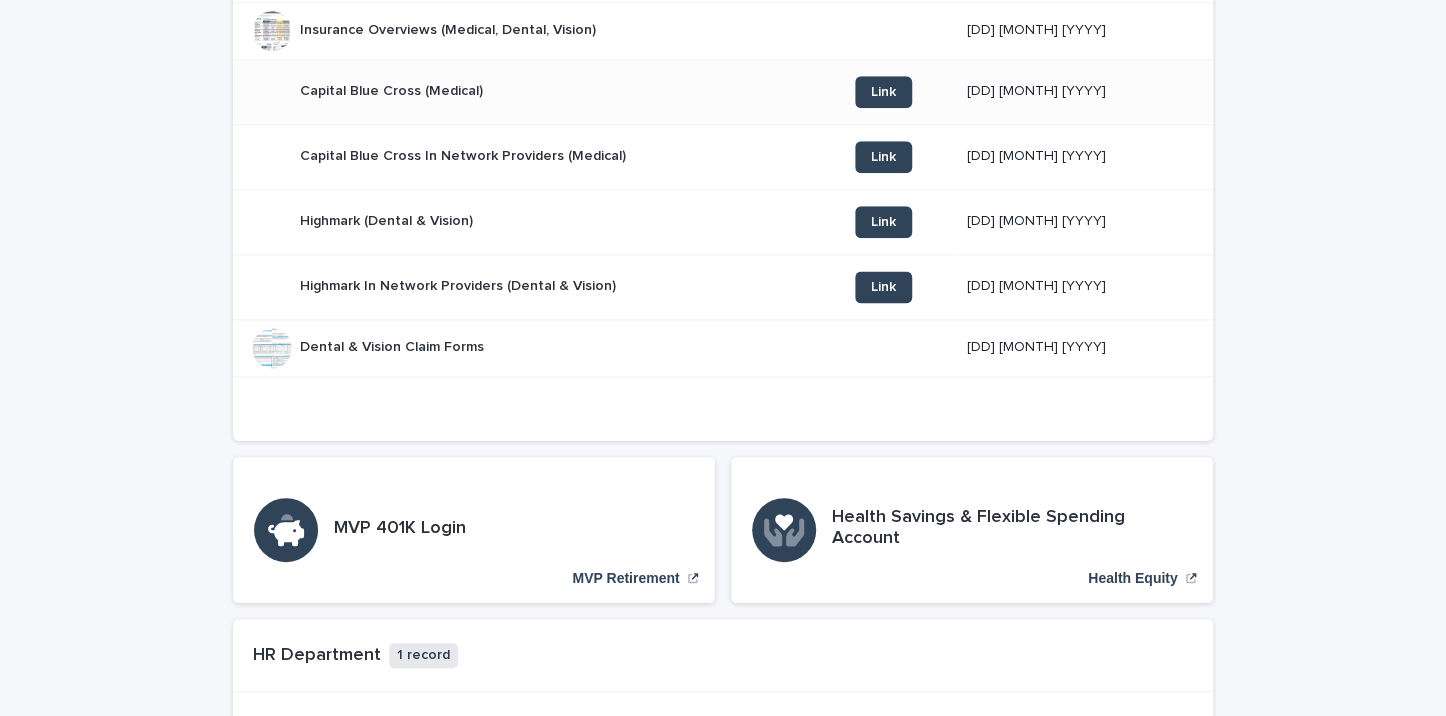 click on "Capital Blue Cross (Medical) Capital Blue Cross (Medical)" at bounding box center (391, 91) 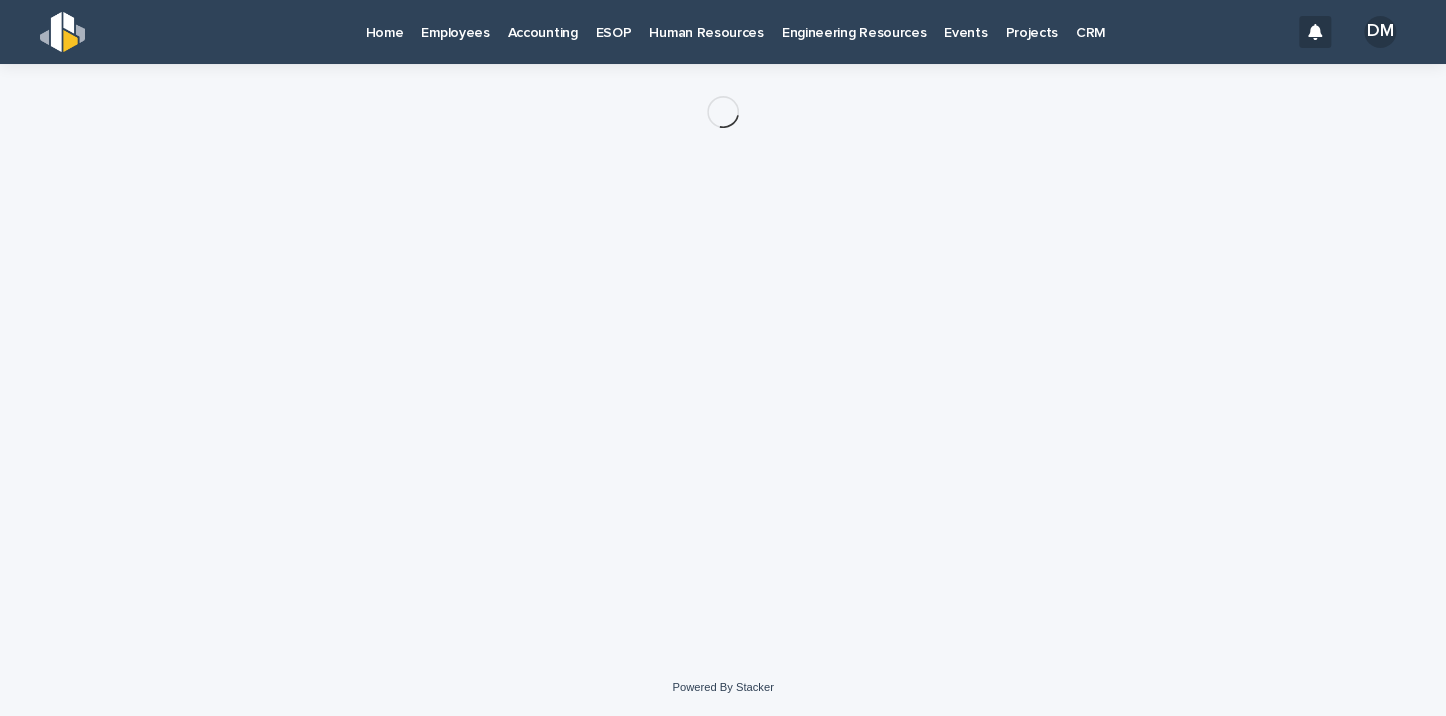 scroll, scrollTop: 0, scrollLeft: 0, axis: both 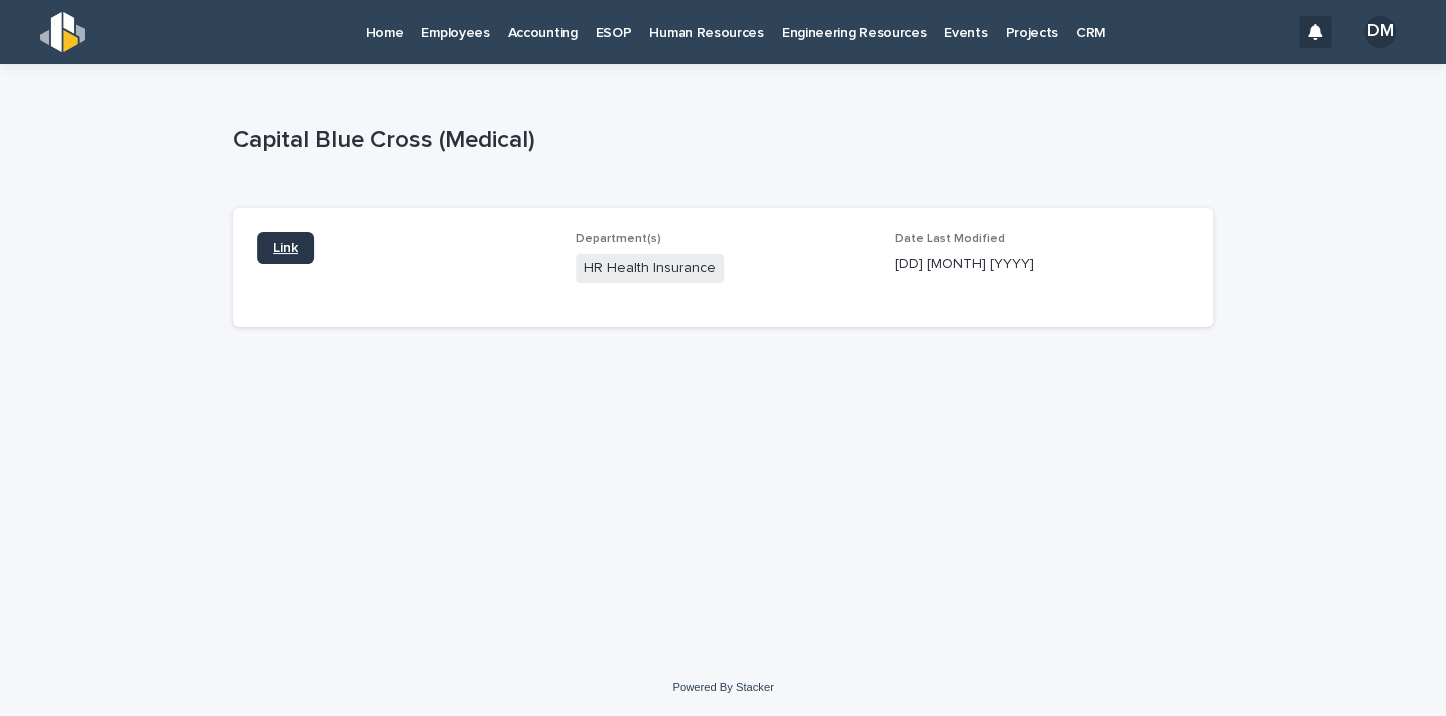 click on "Link" at bounding box center [285, 248] 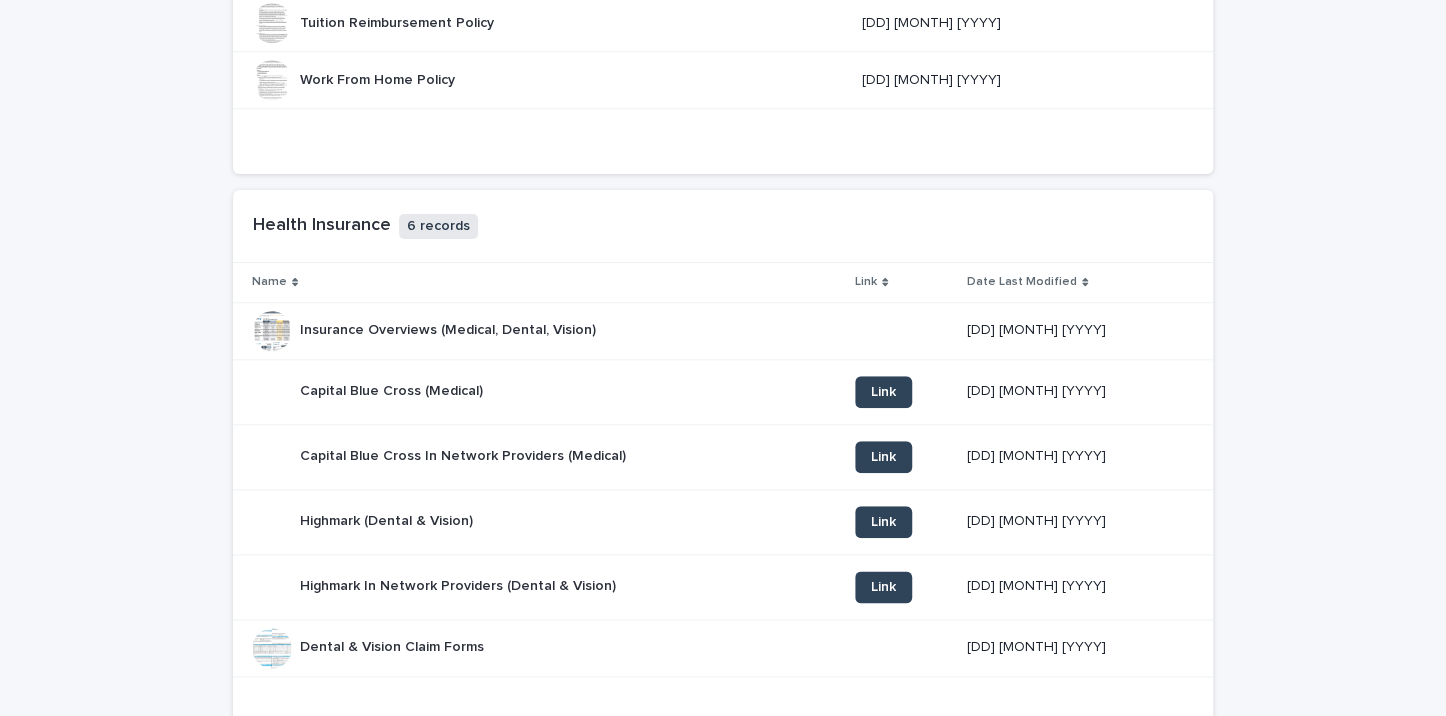 scroll, scrollTop: 900, scrollLeft: 0, axis: vertical 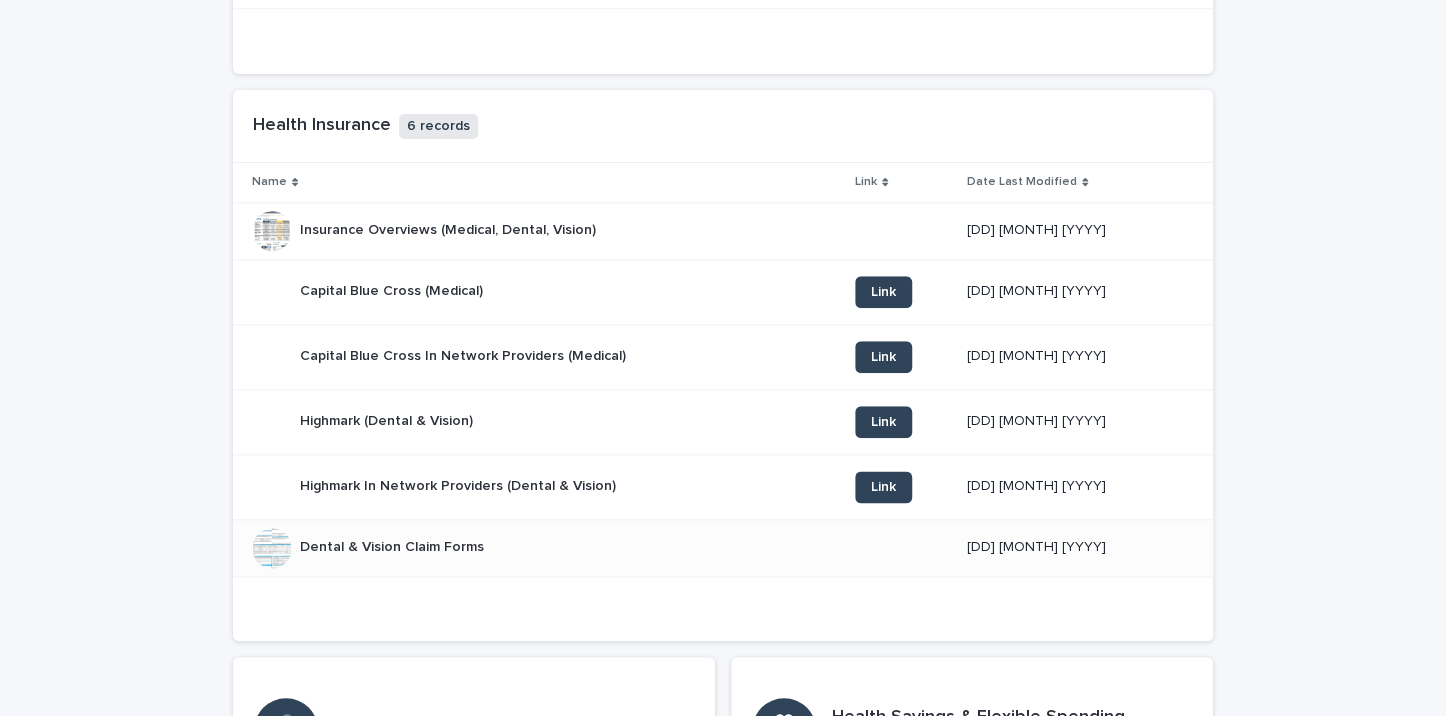 click on "Dental & Vision Claim Forms" at bounding box center [394, 545] 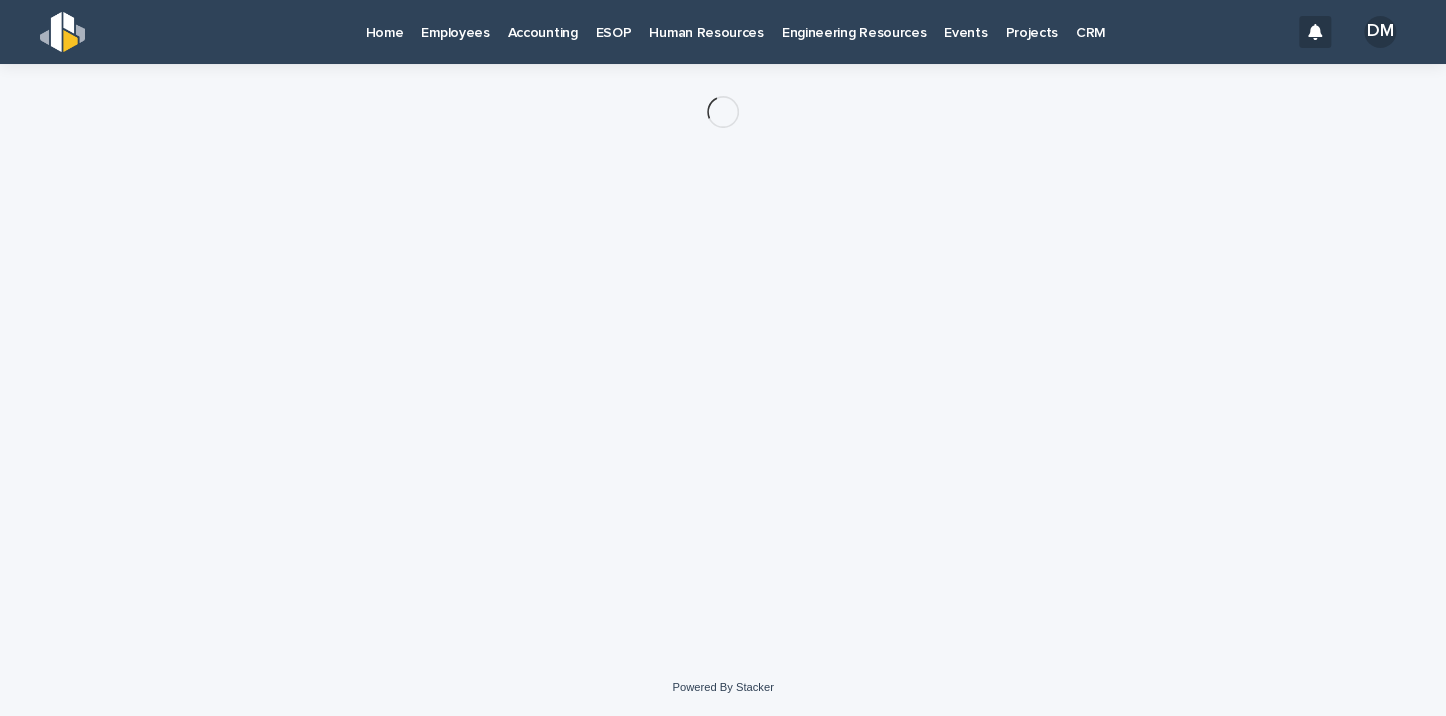 scroll, scrollTop: 0, scrollLeft: 0, axis: both 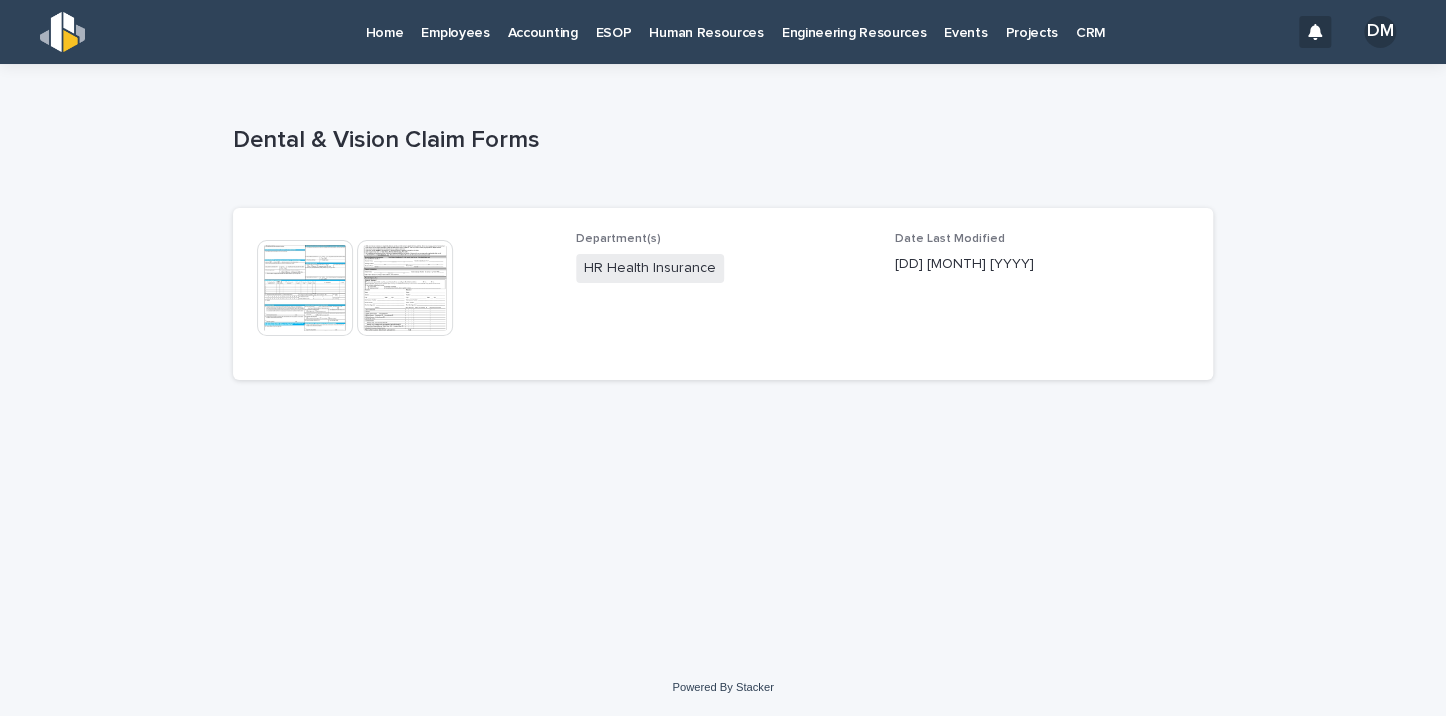click at bounding box center (305, 288) 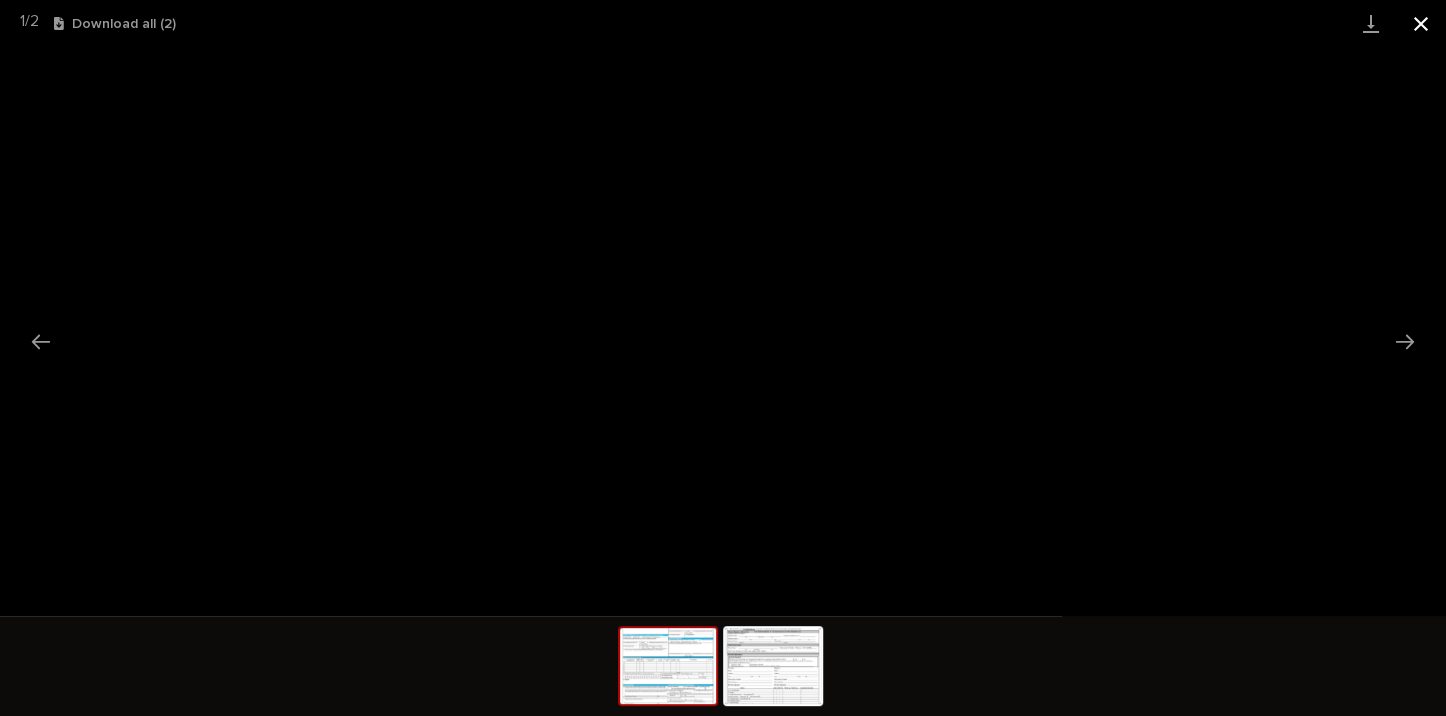 click at bounding box center (1421, 23) 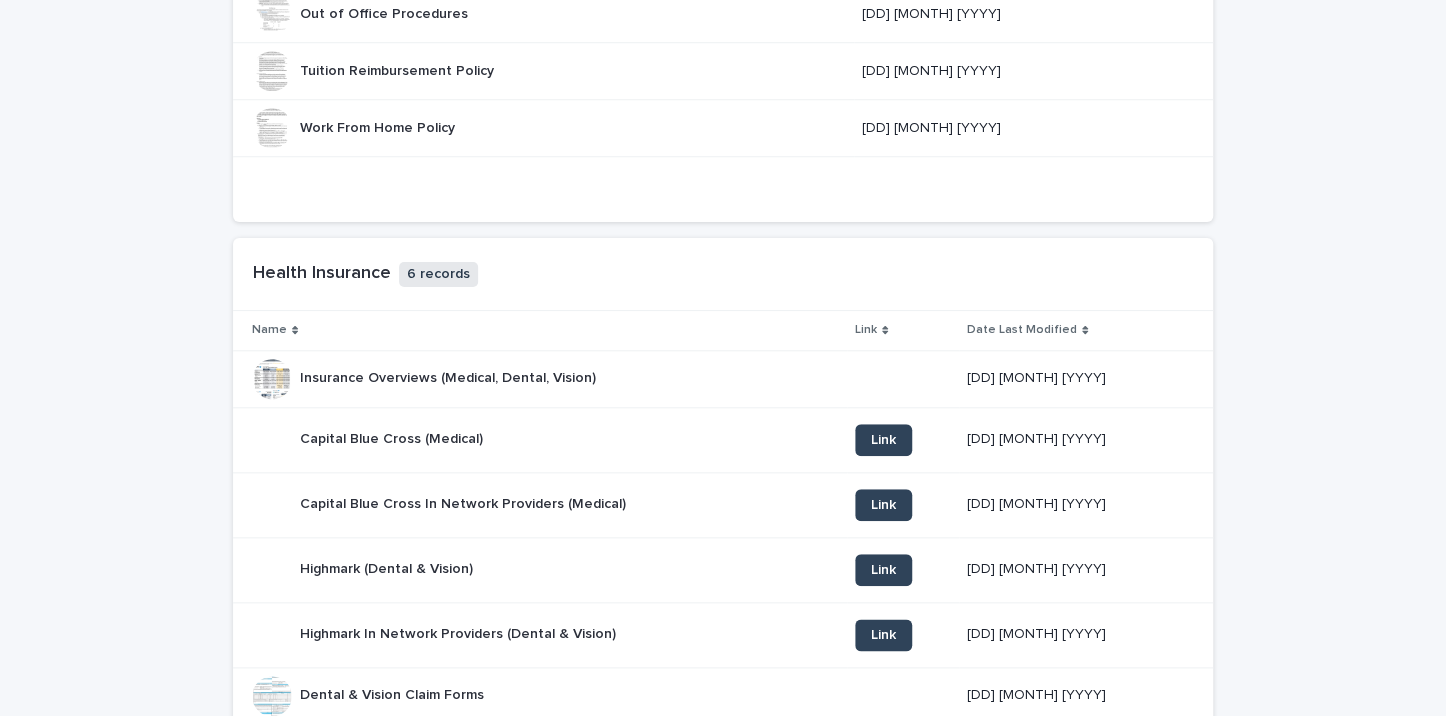 scroll, scrollTop: 800, scrollLeft: 0, axis: vertical 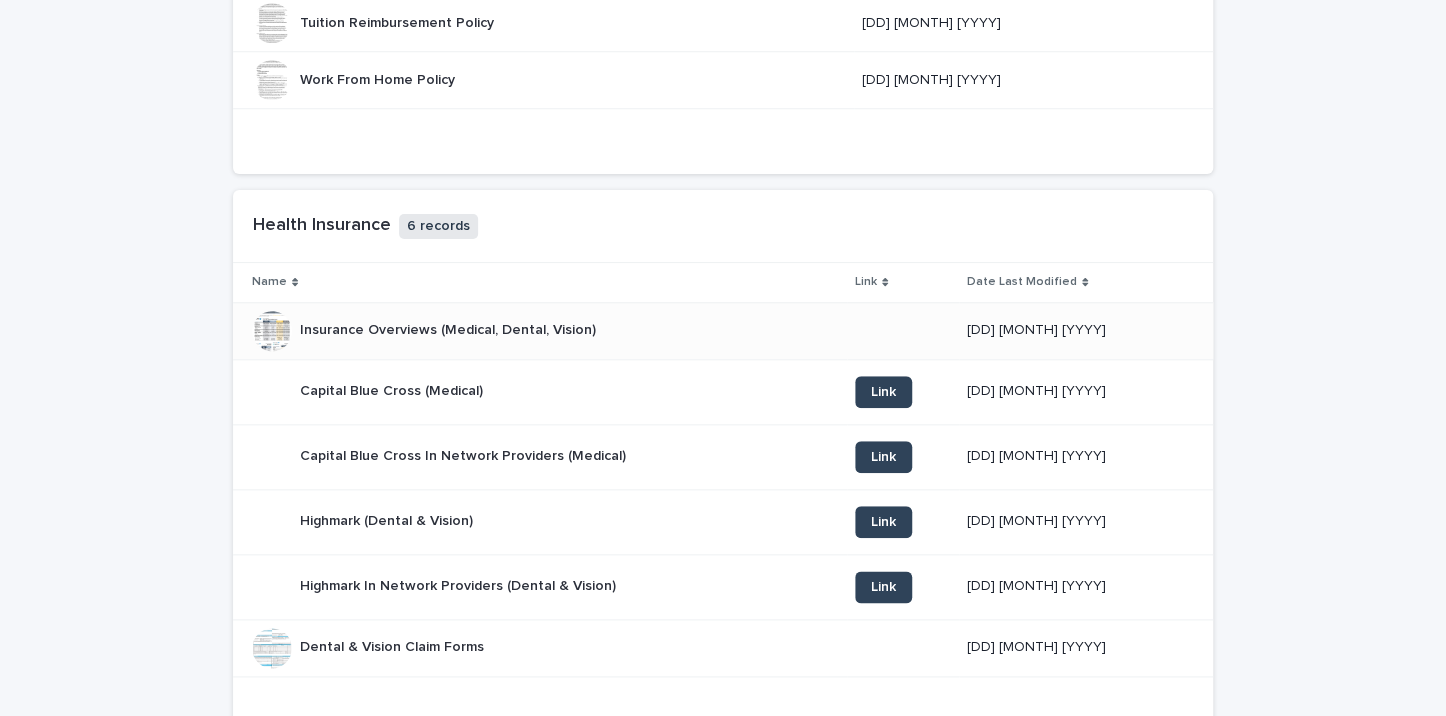 click on "Insurance Overviews (Medical, Dental, Vision)" at bounding box center (450, 328) 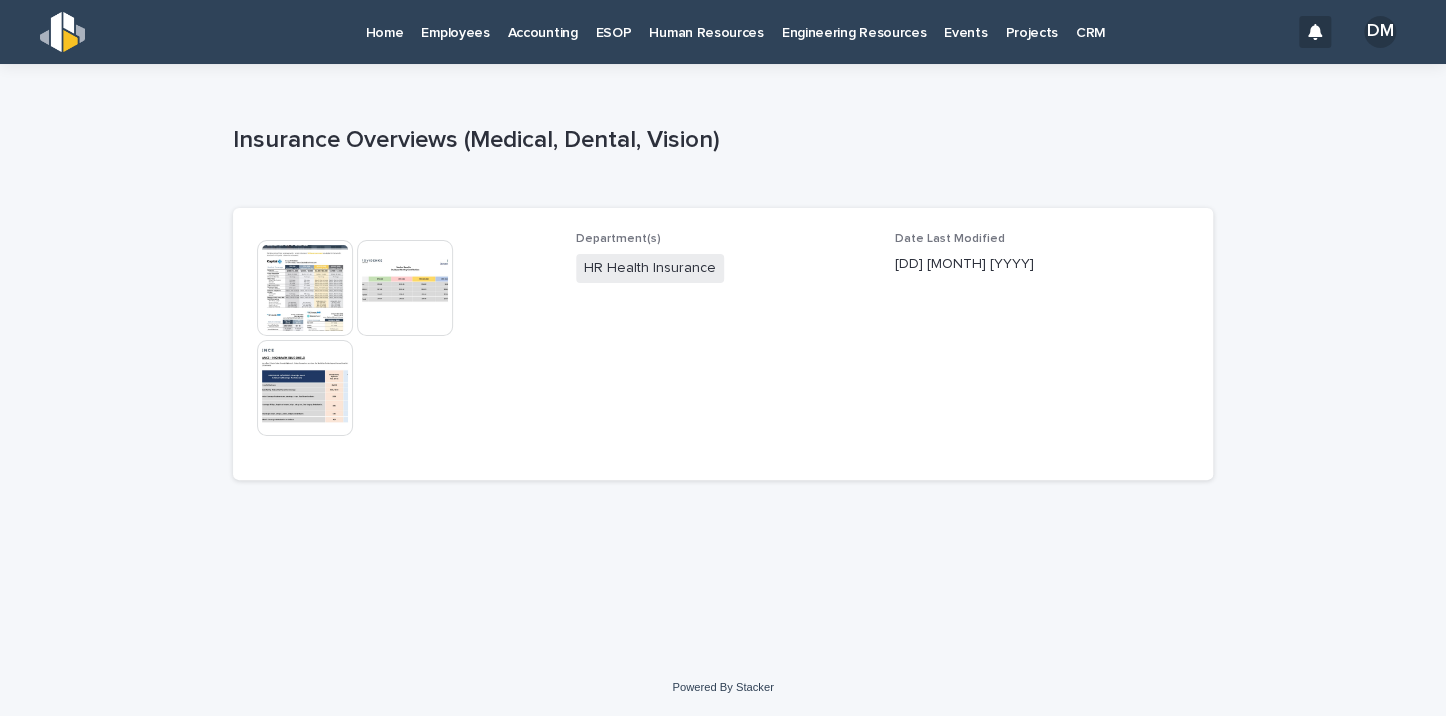 scroll, scrollTop: 0, scrollLeft: 0, axis: both 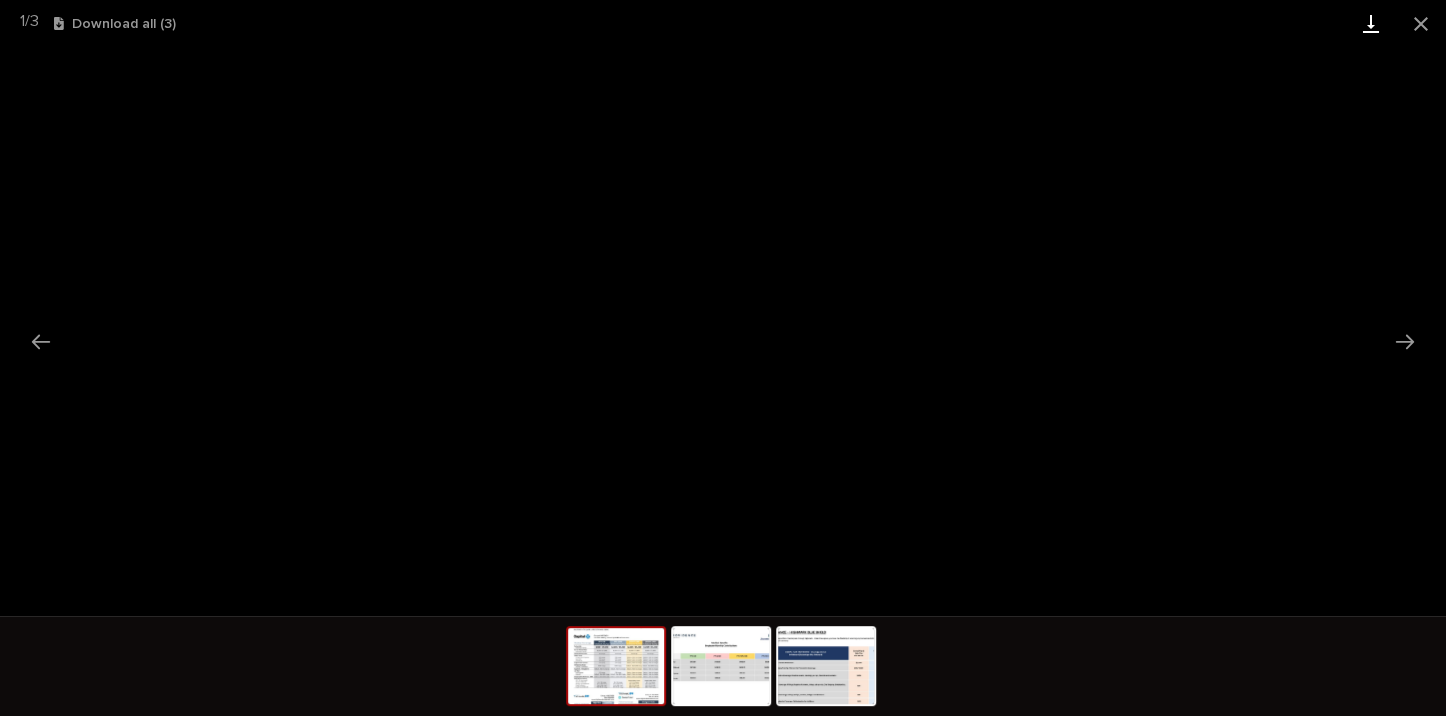 click at bounding box center (1371, 23) 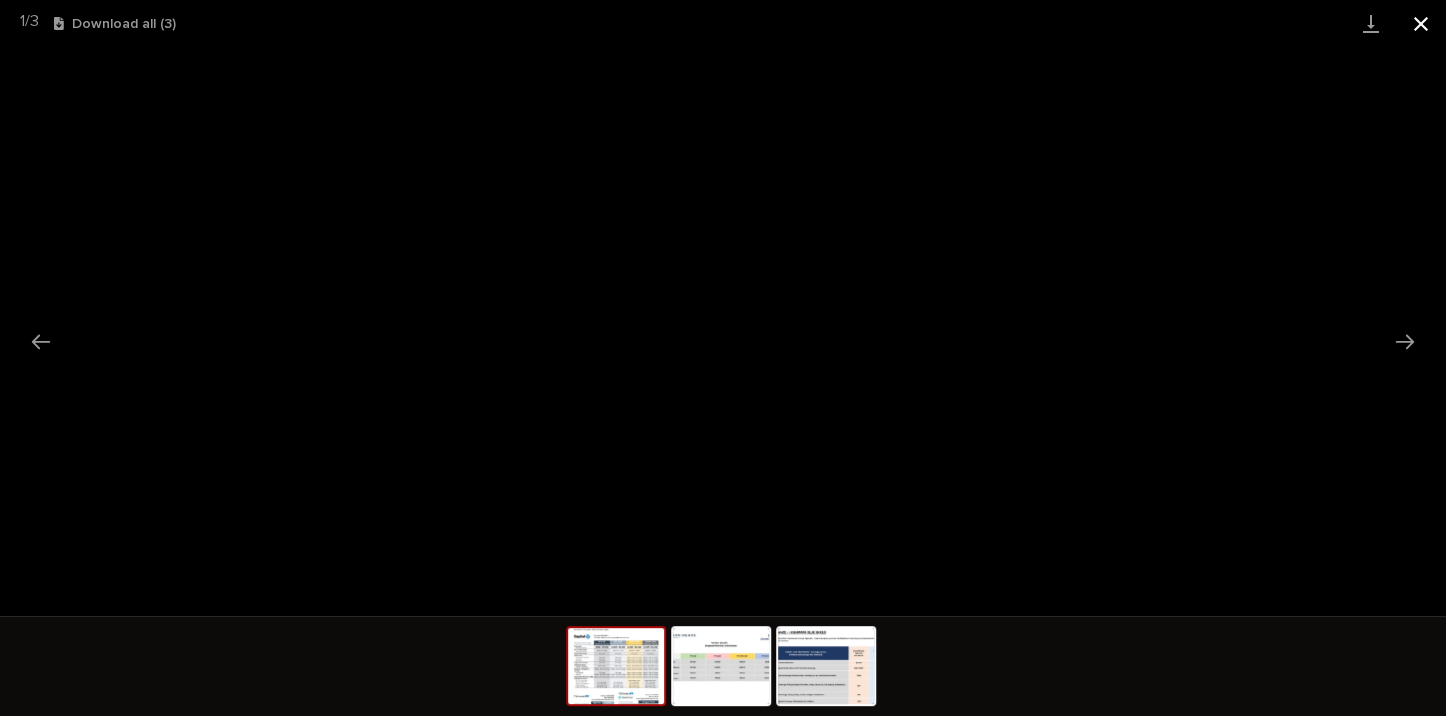 click at bounding box center (1421, 23) 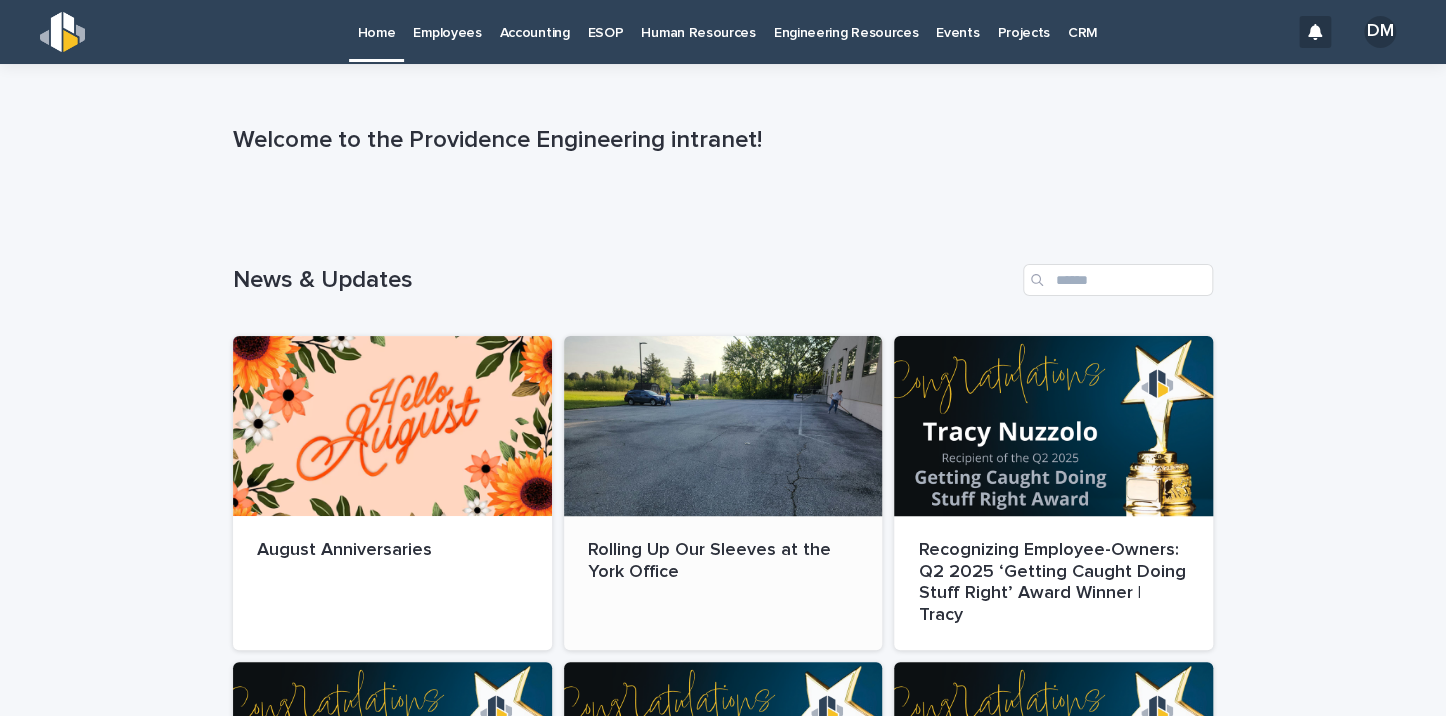 click at bounding box center [723, 426] 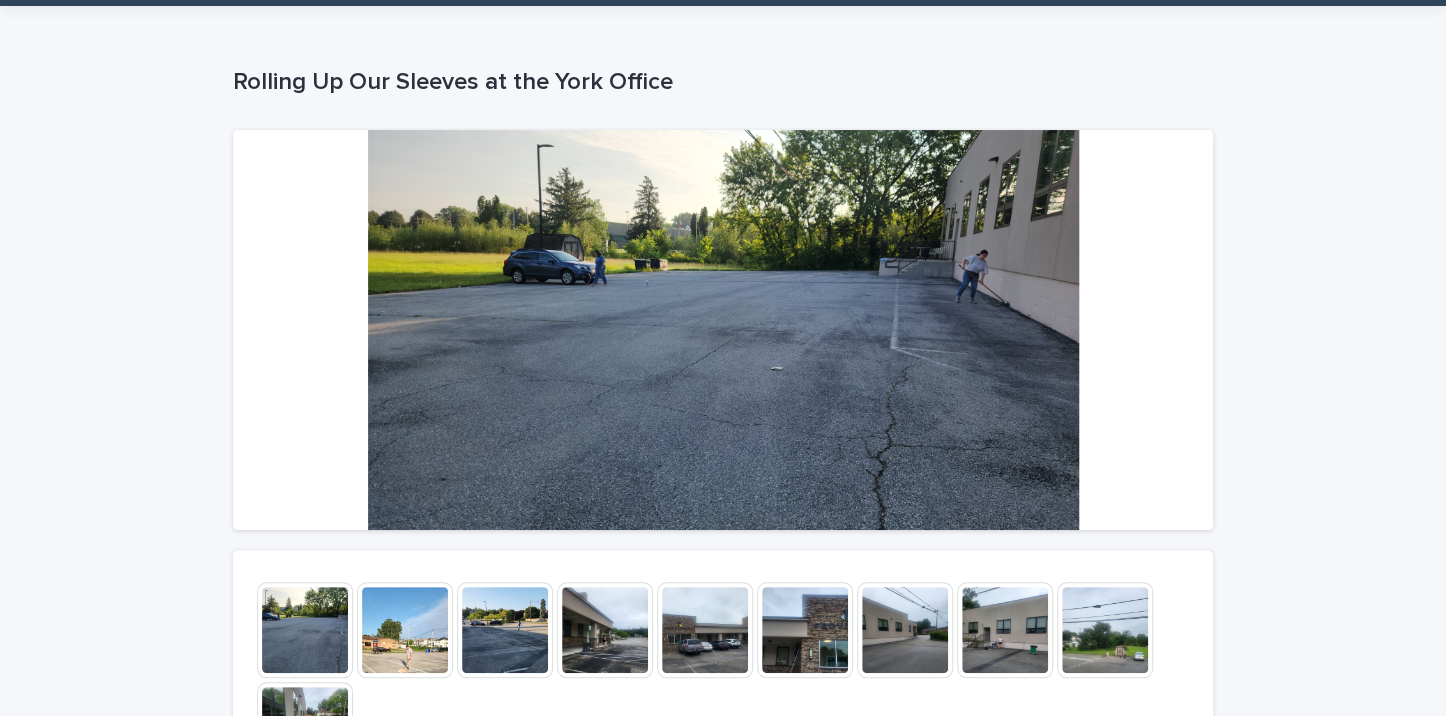 scroll, scrollTop: 100, scrollLeft: 0, axis: vertical 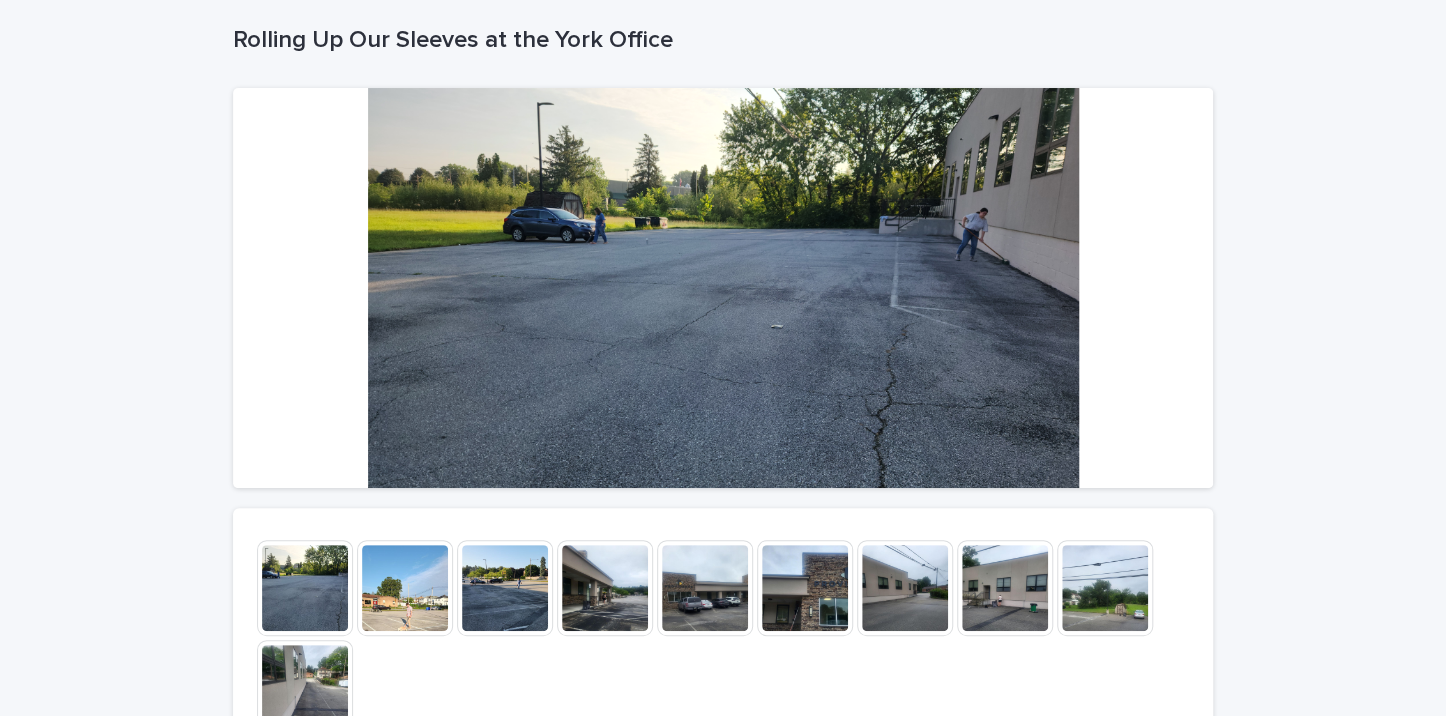 click at bounding box center (405, 588) 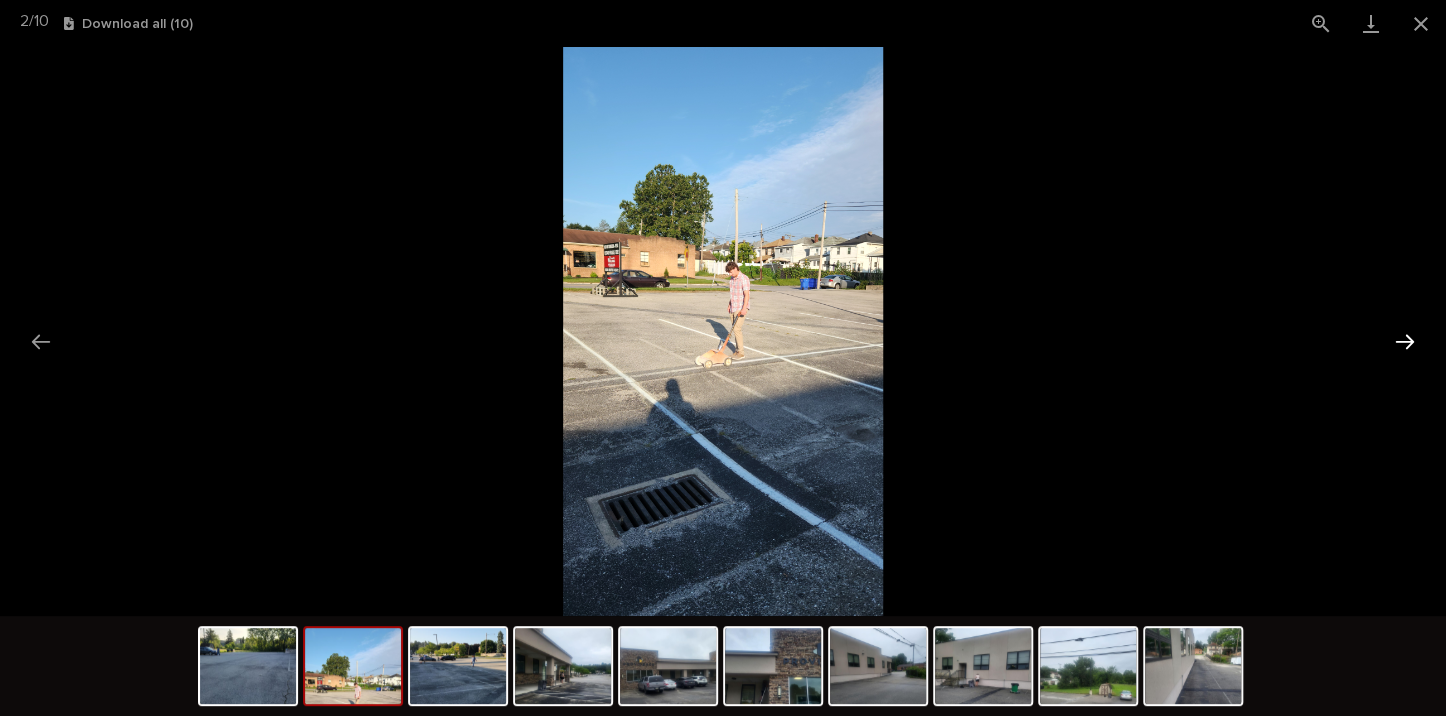 click at bounding box center (1405, 341) 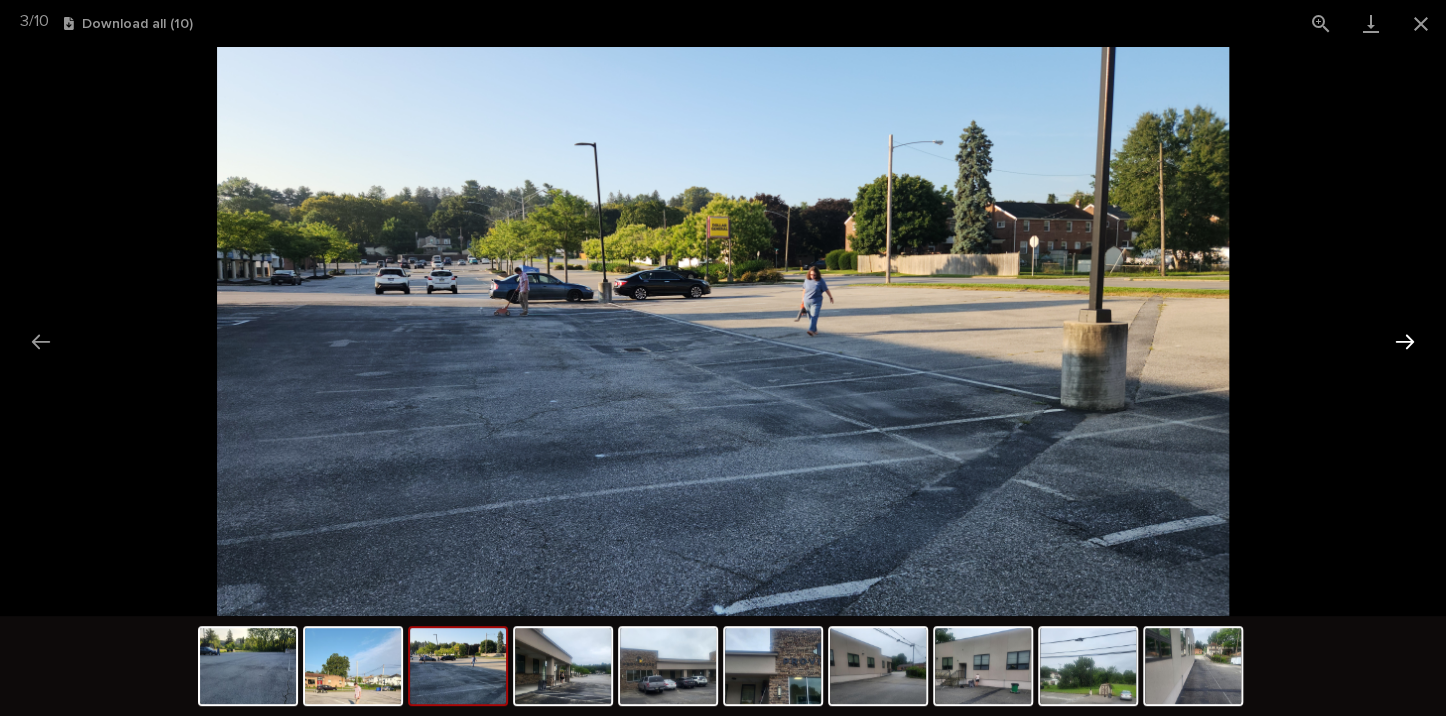 click at bounding box center (1405, 341) 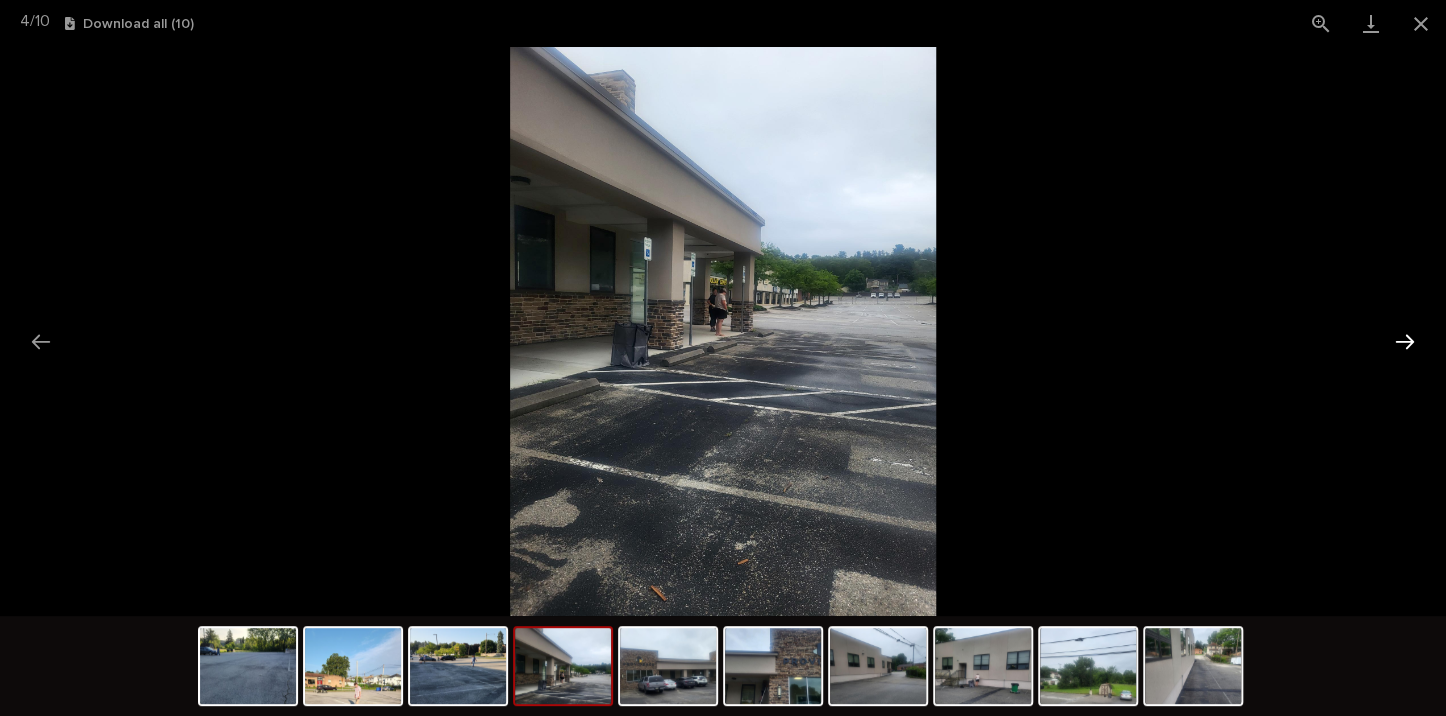 click at bounding box center (1405, 341) 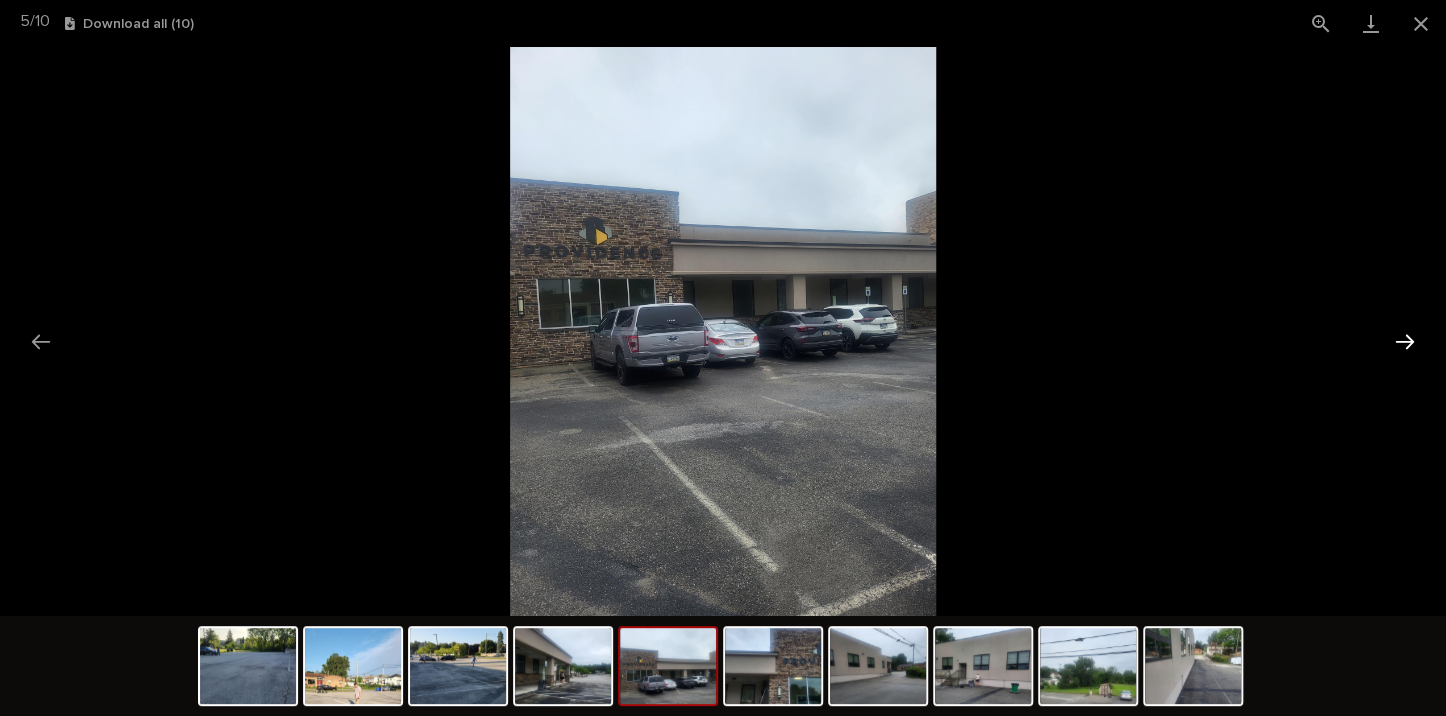 click at bounding box center [1405, 341] 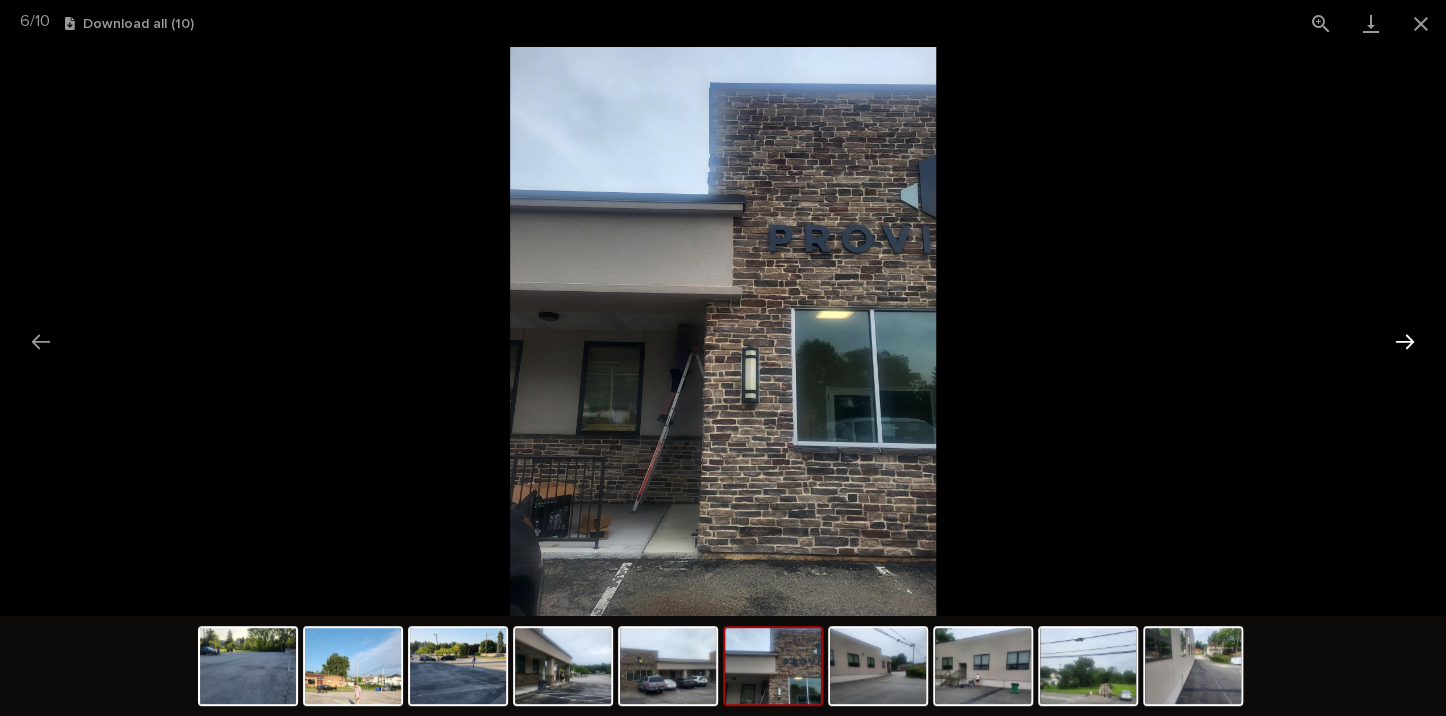 click at bounding box center (1405, 341) 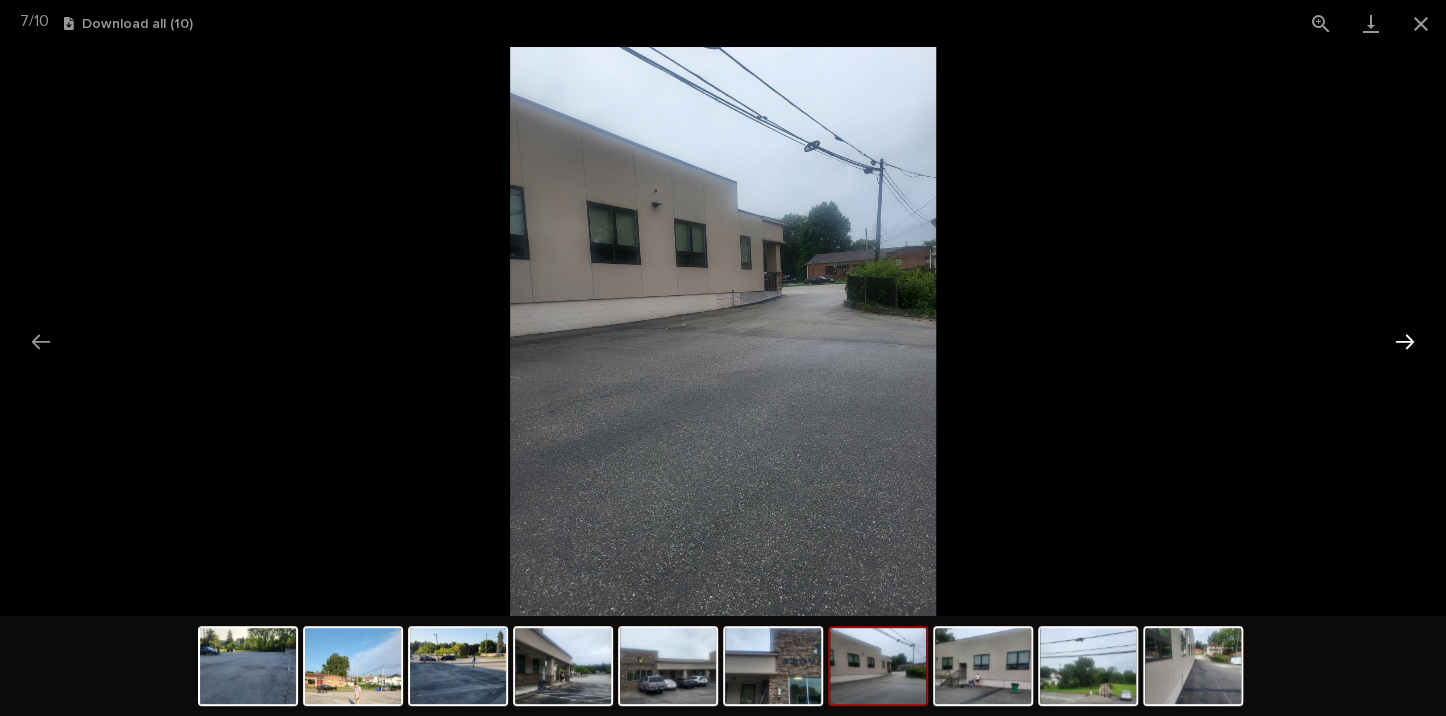 click at bounding box center (1405, 341) 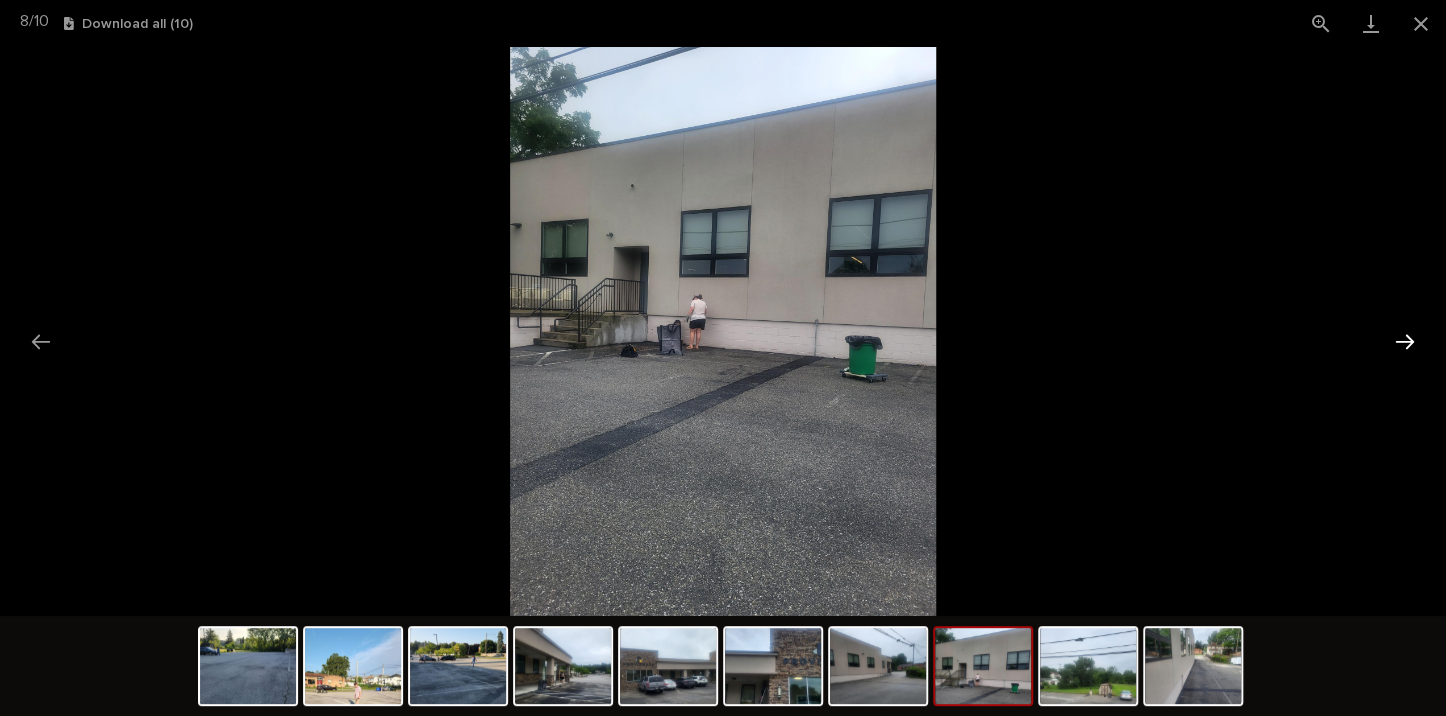 click at bounding box center (1405, 341) 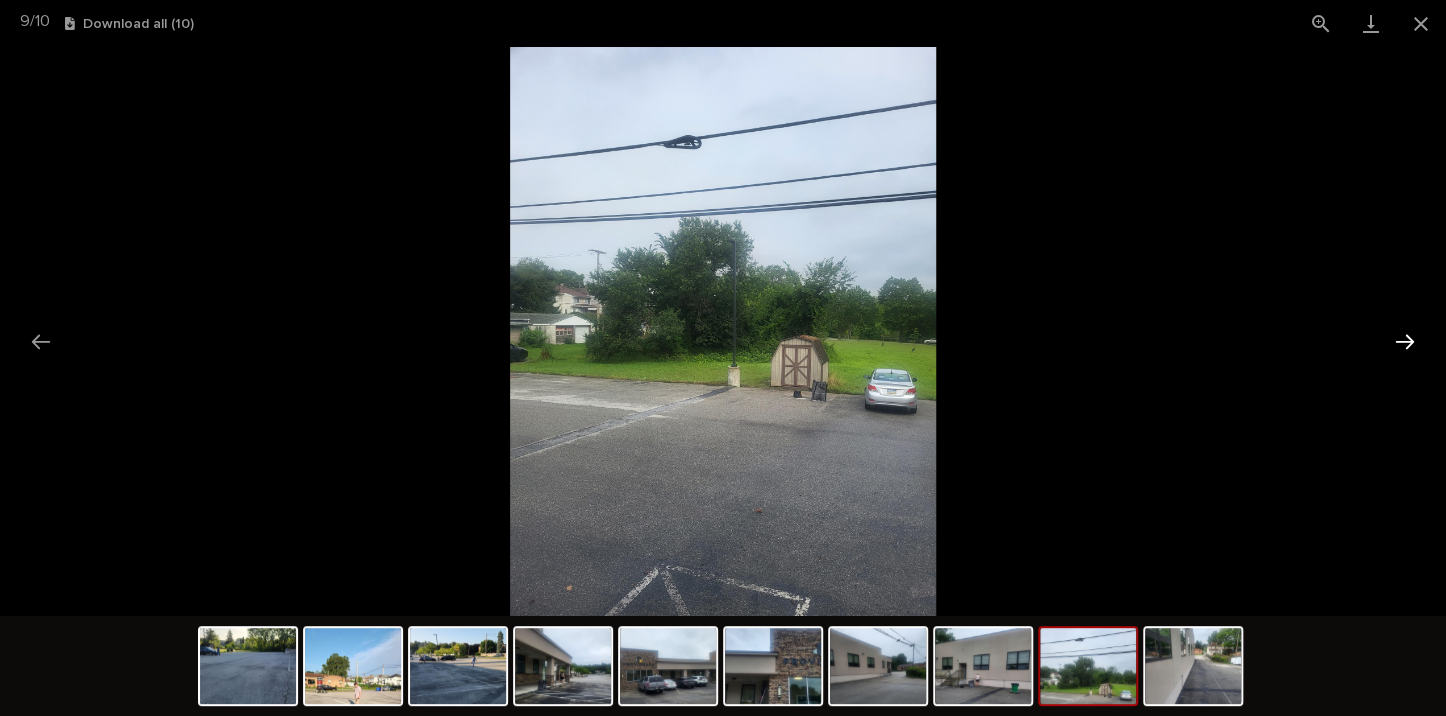 click at bounding box center [1405, 341] 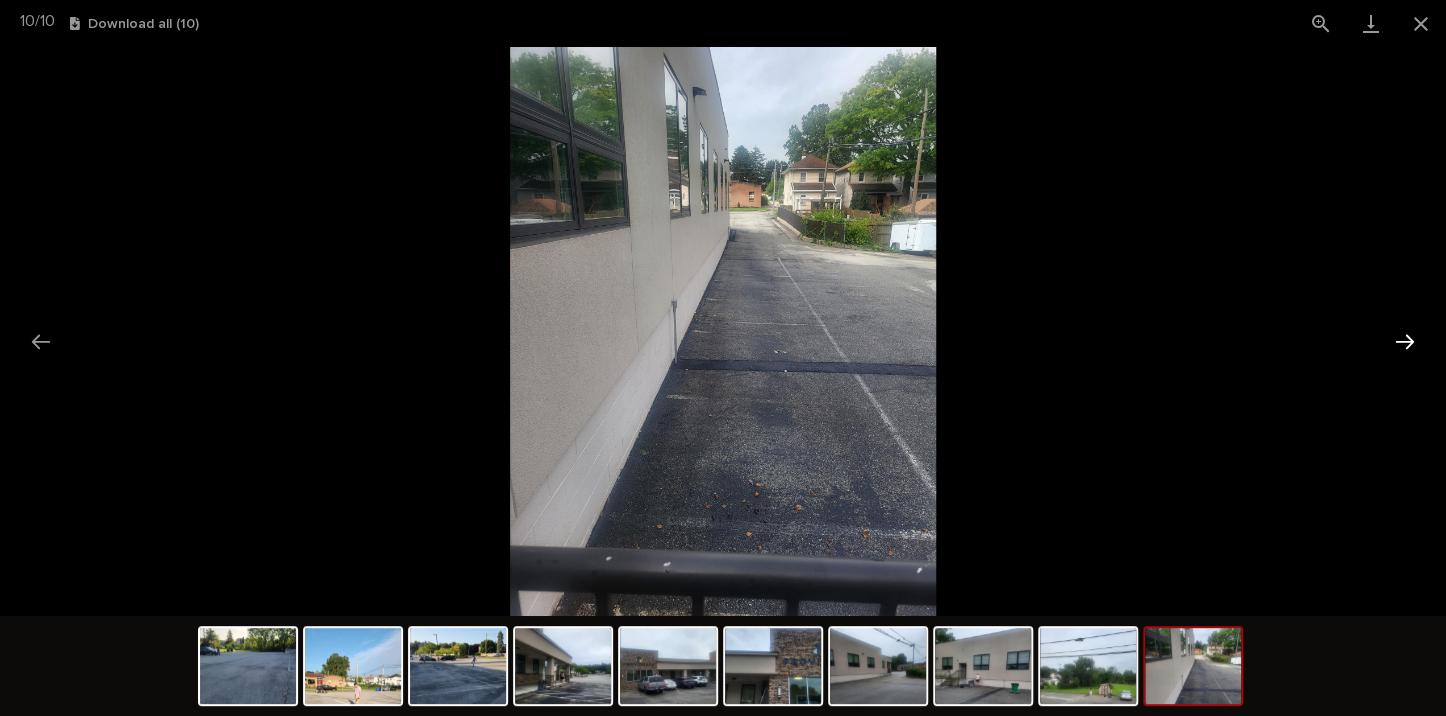 click at bounding box center [1405, 341] 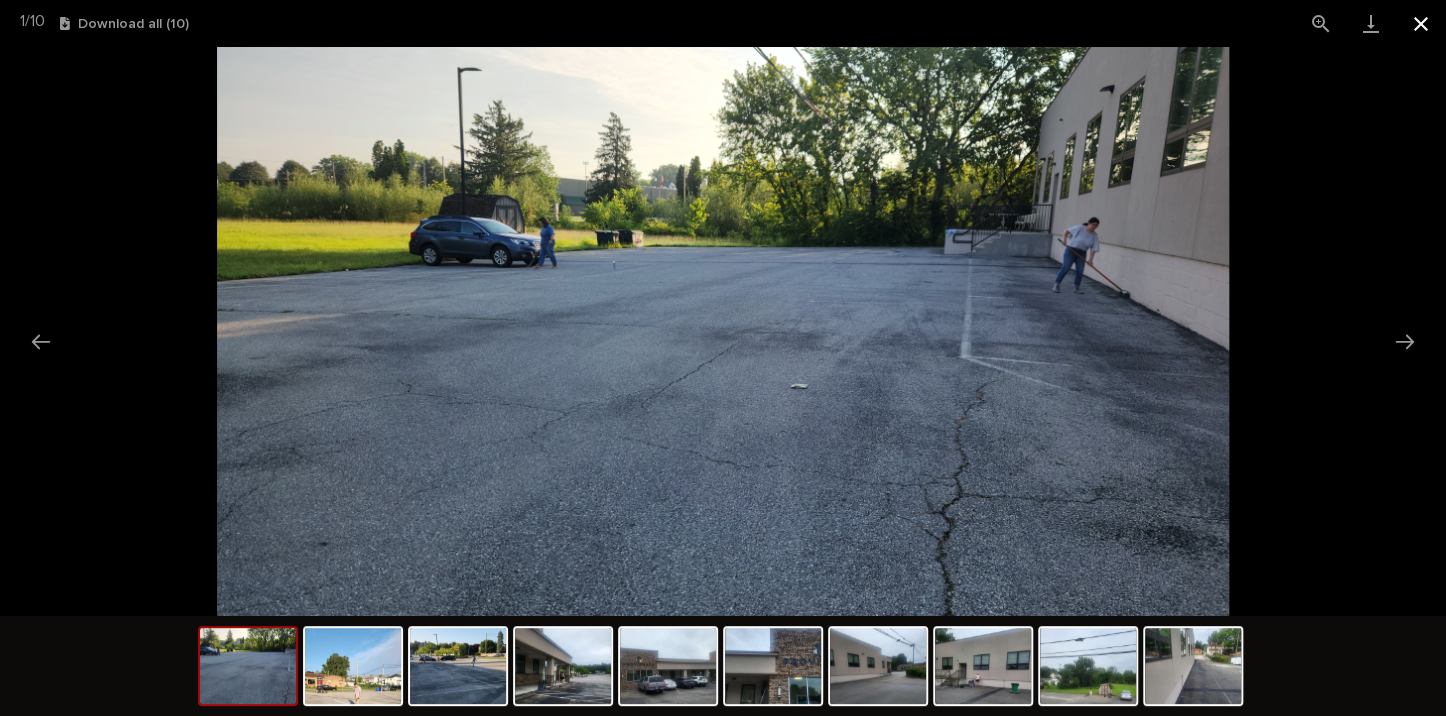 click at bounding box center (1421, 23) 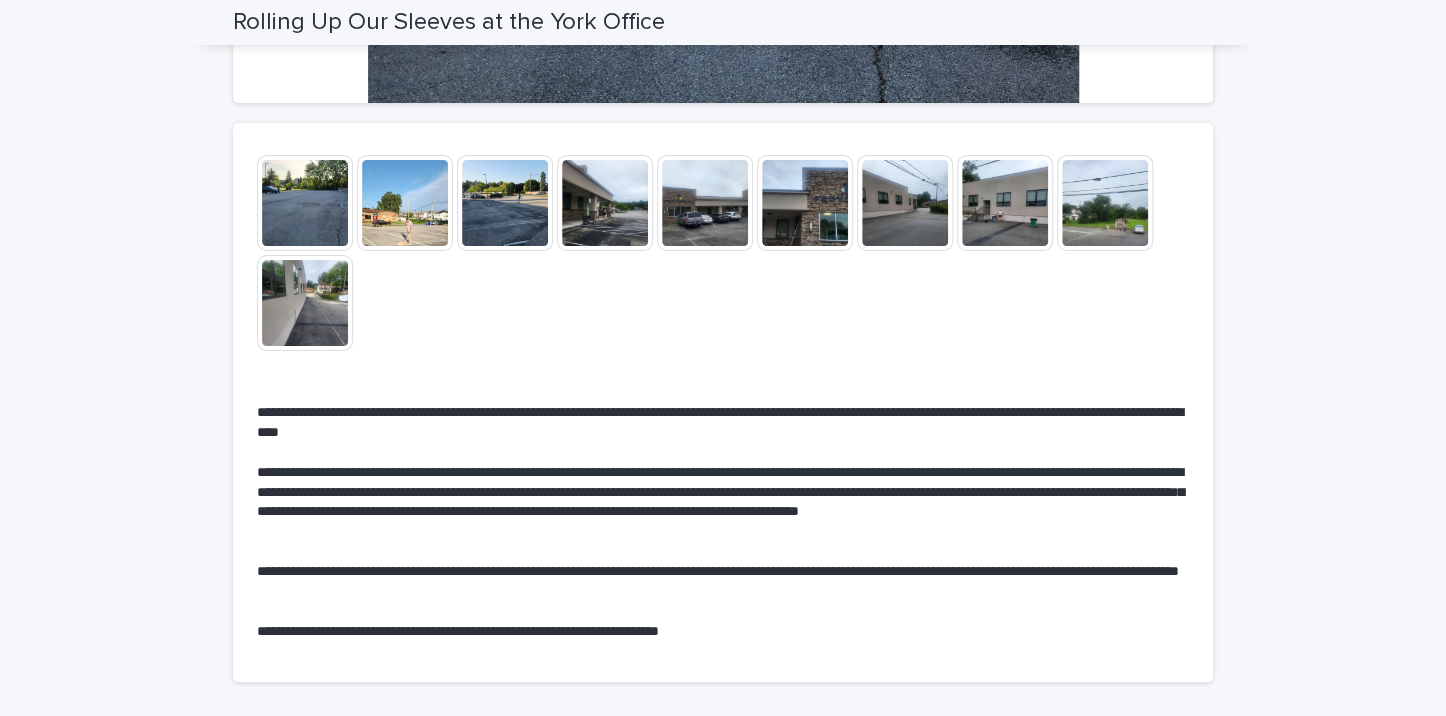 scroll, scrollTop: 623, scrollLeft: 0, axis: vertical 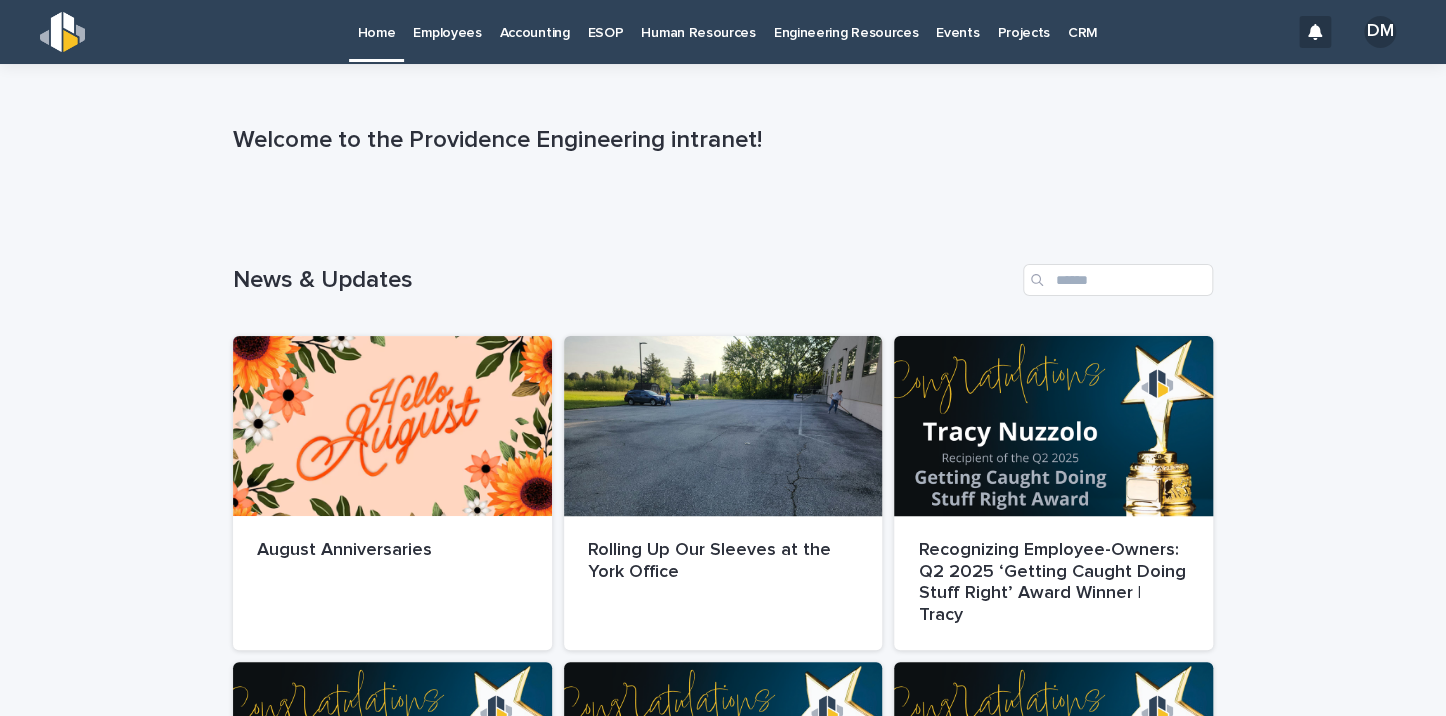 click on "Employees" at bounding box center (447, 21) 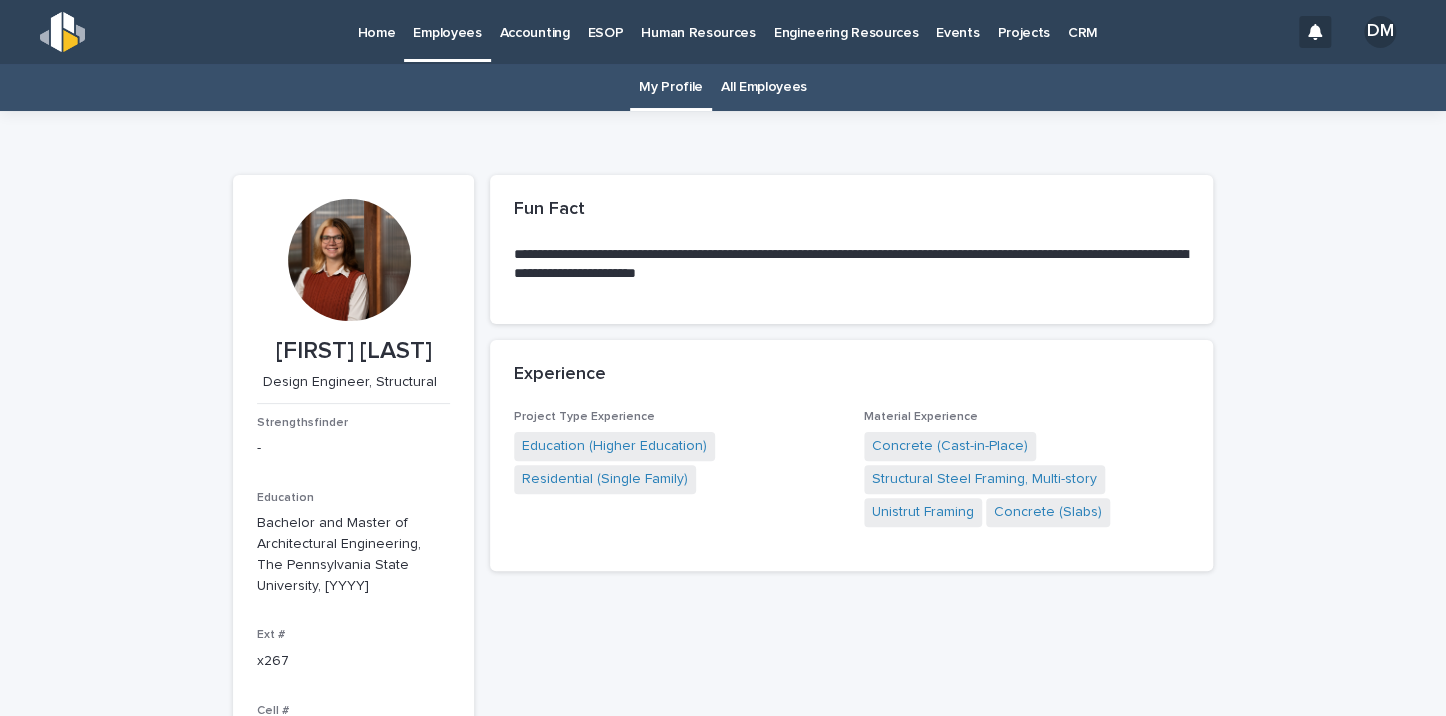 click on "All Employees" at bounding box center [764, 87] 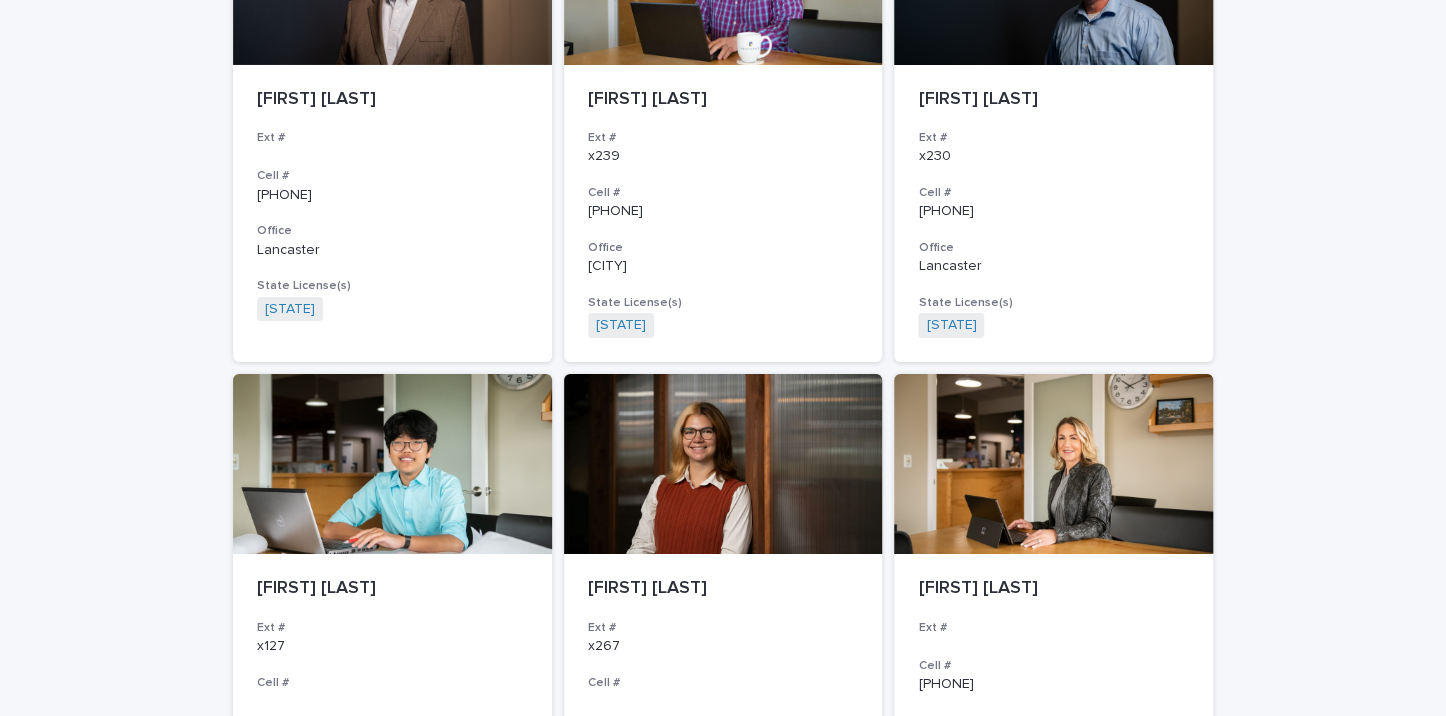 scroll, scrollTop: 3617, scrollLeft: 0, axis: vertical 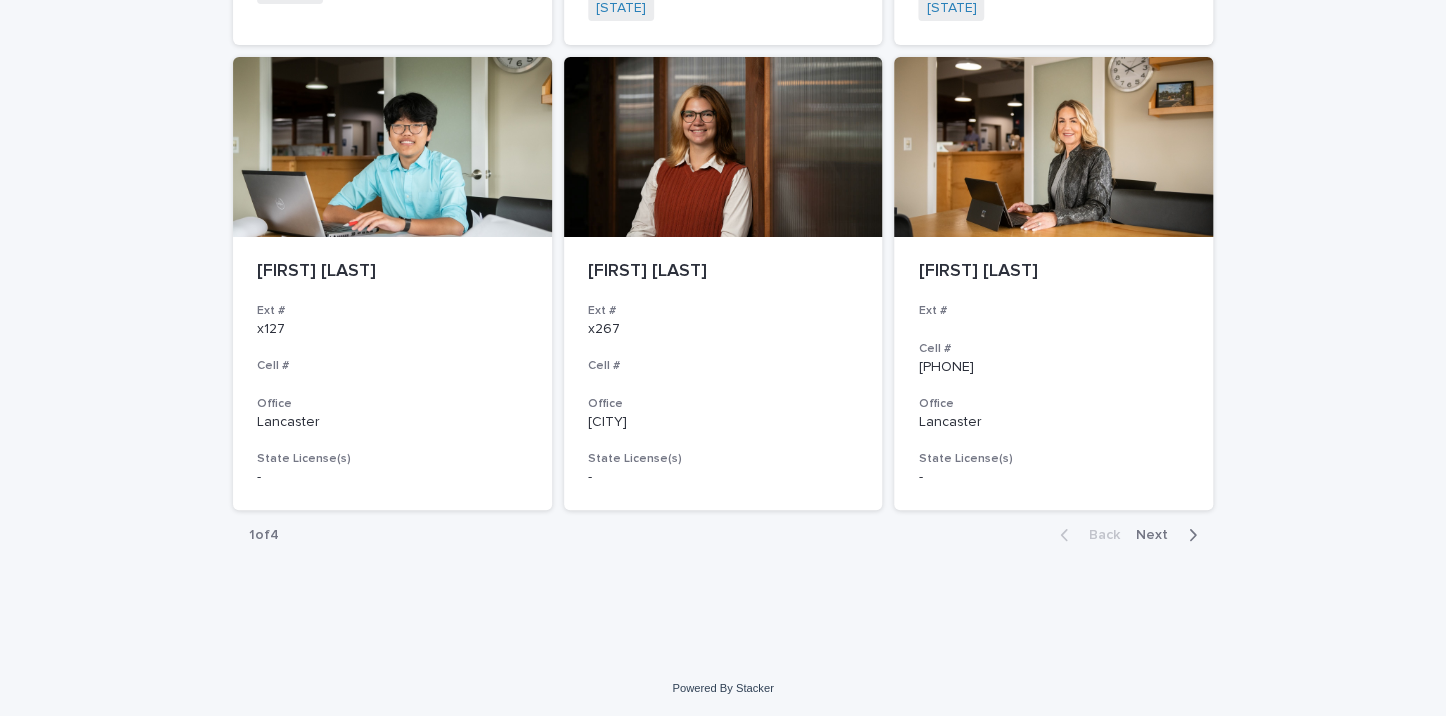 click on "Next" at bounding box center [1170, 535] 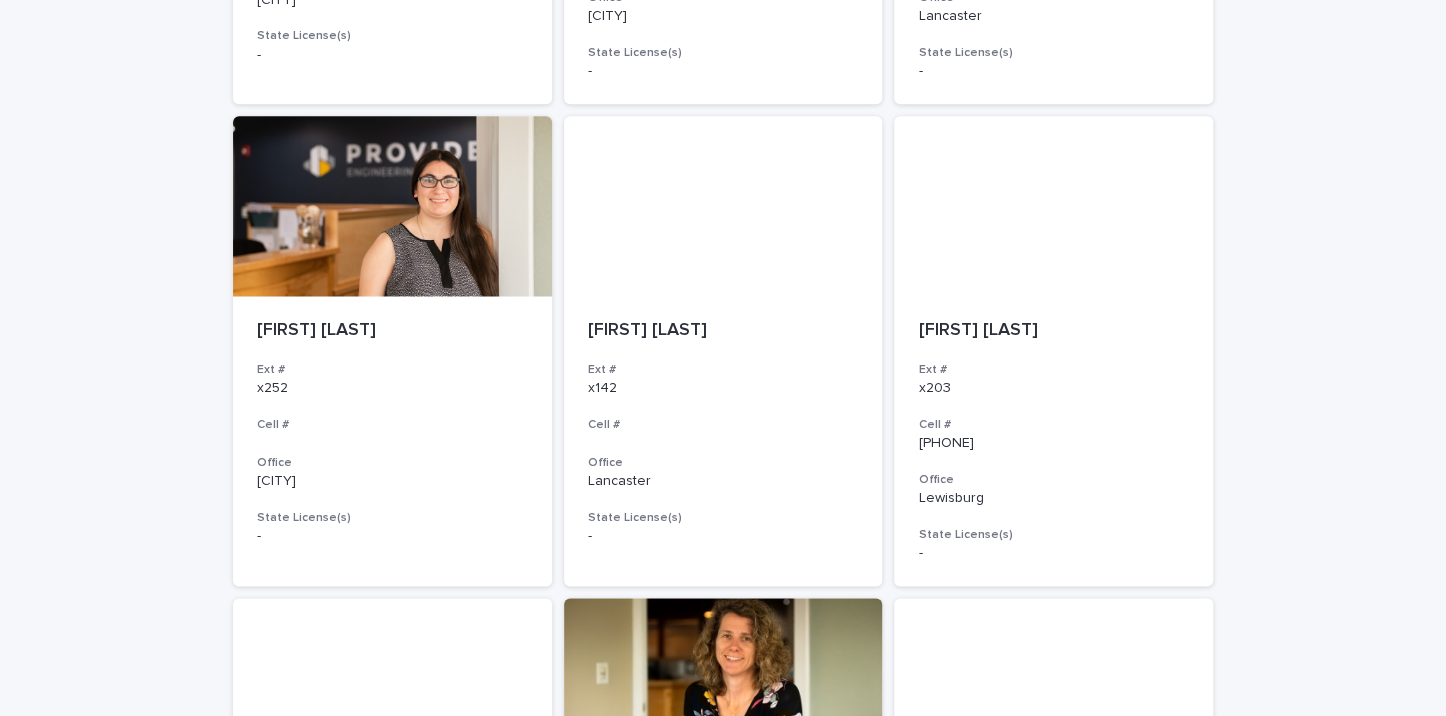 scroll, scrollTop: 1026, scrollLeft: 0, axis: vertical 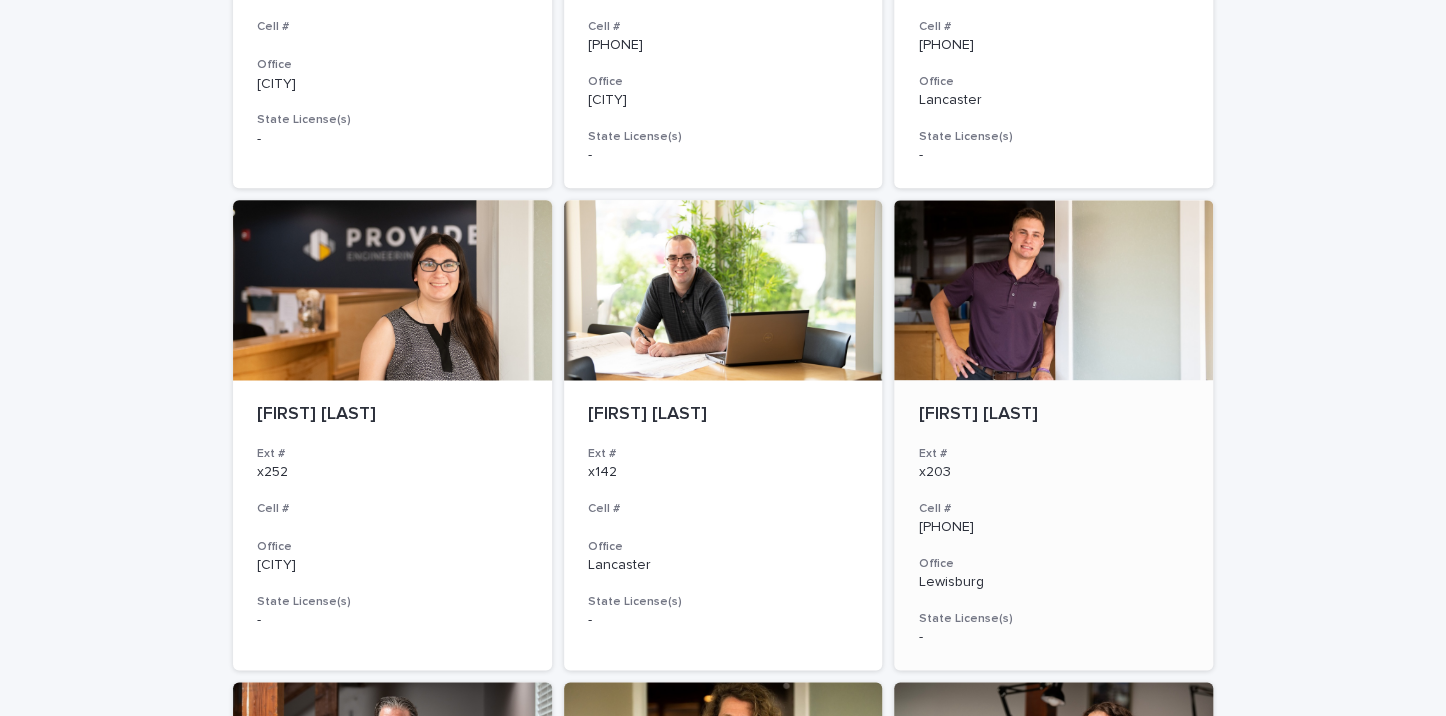 click at bounding box center (1053, 290) 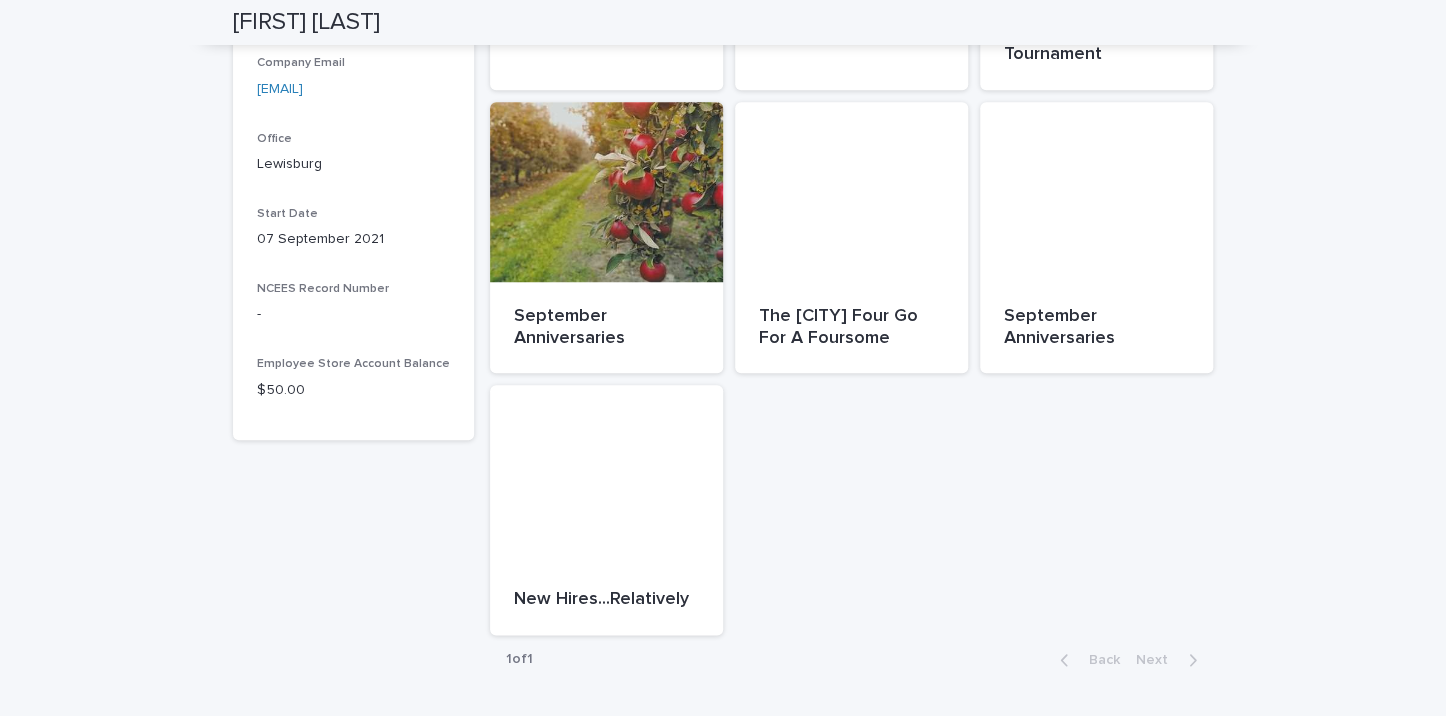 scroll, scrollTop: 800, scrollLeft: 0, axis: vertical 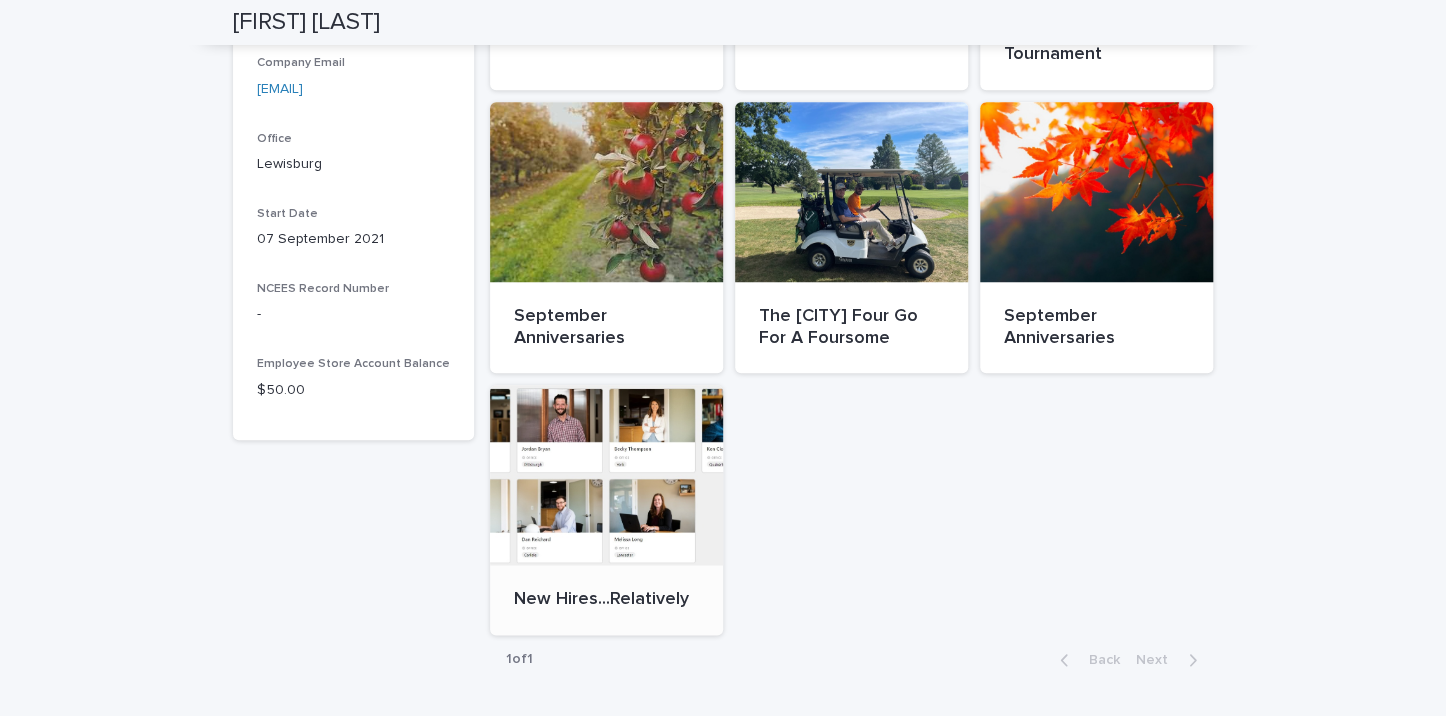 click at bounding box center (606, 475) 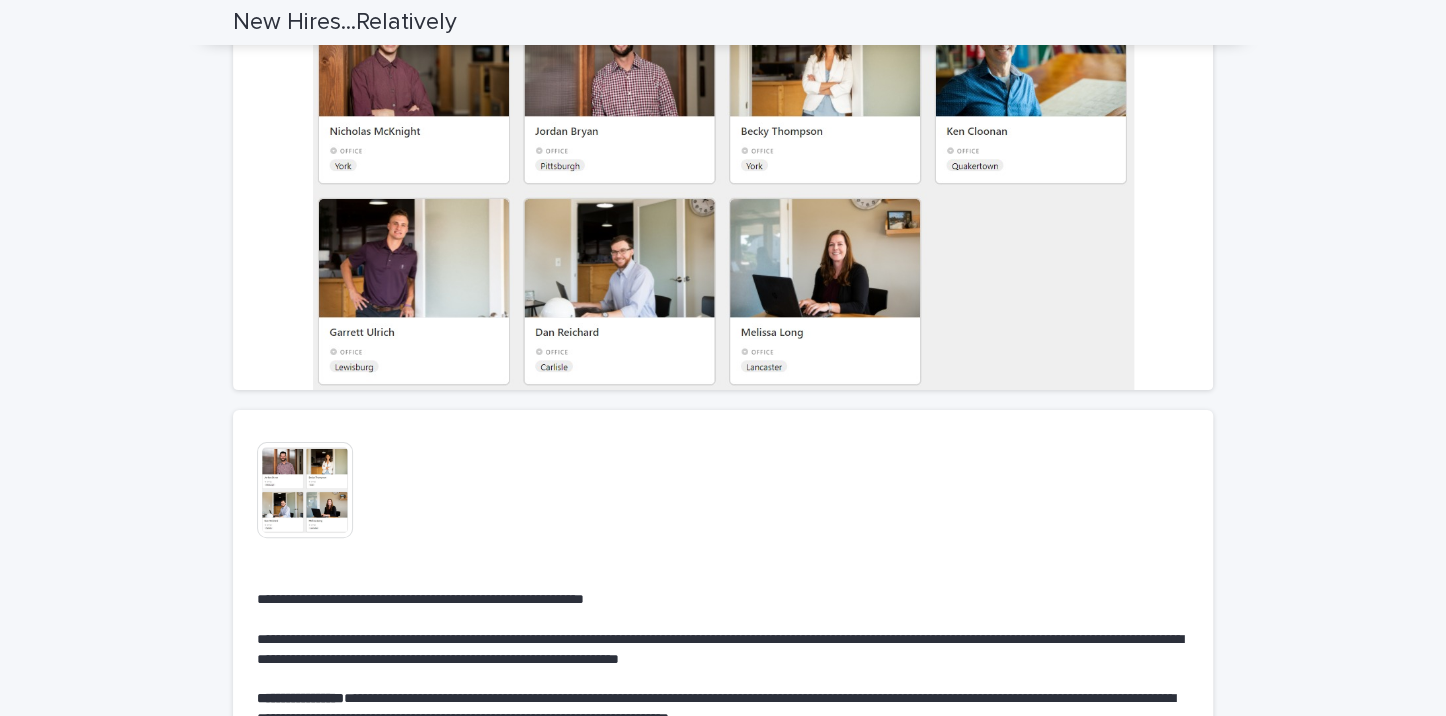 scroll, scrollTop: 100, scrollLeft: 0, axis: vertical 